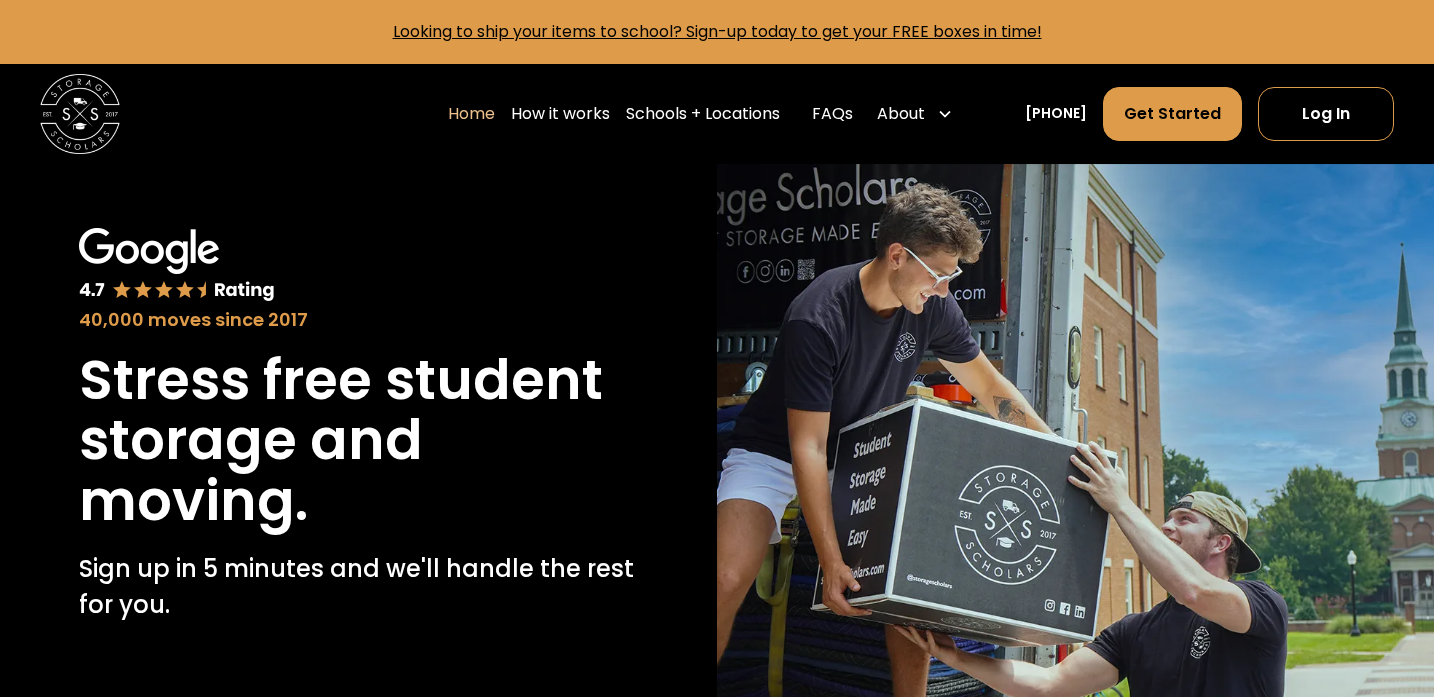 scroll, scrollTop: 0, scrollLeft: 0, axis: both 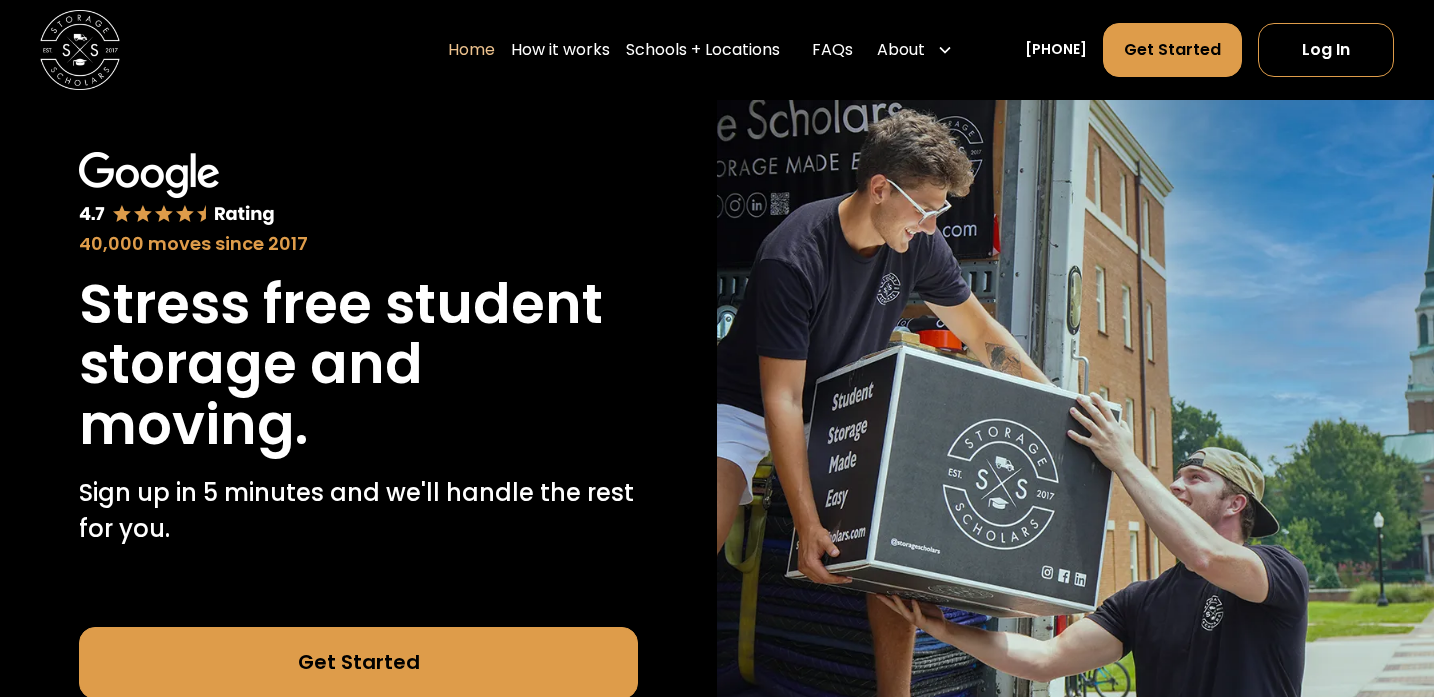 click on "Stress free student storage and moving." at bounding box center [359, 364] 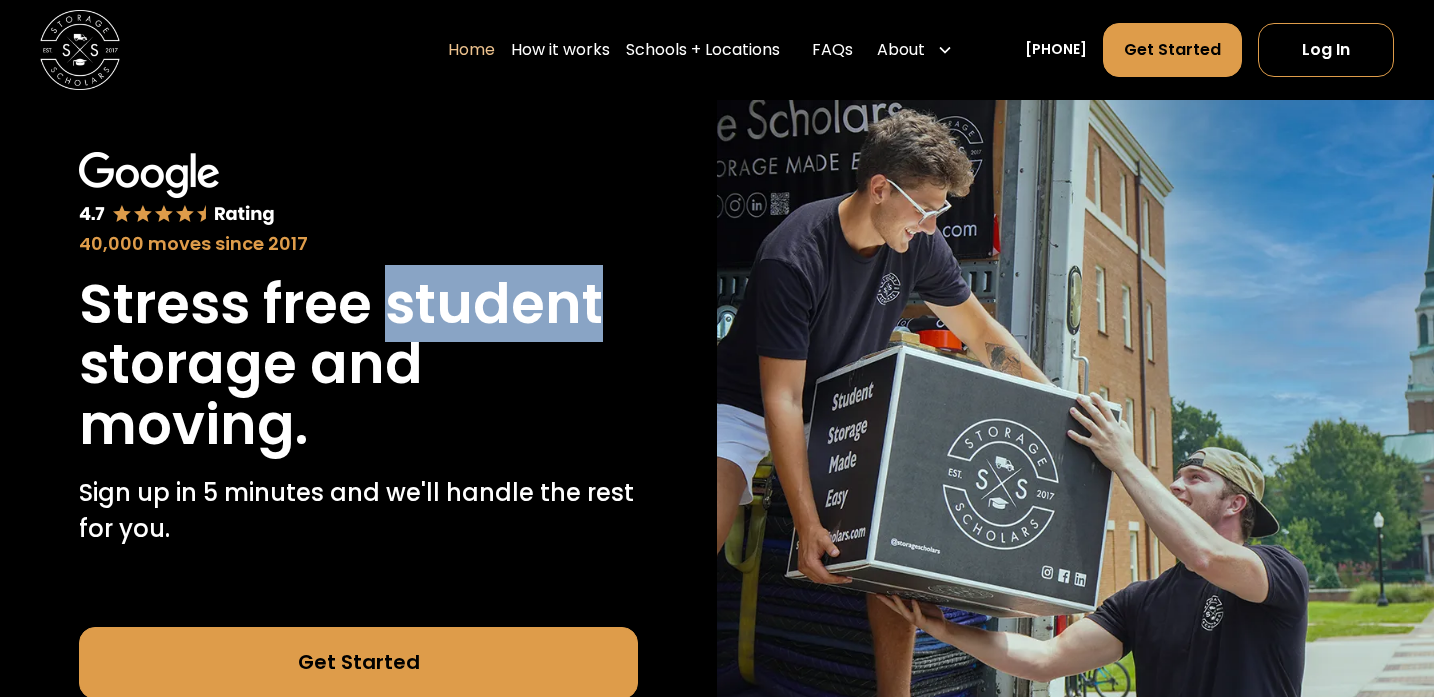 click on "Stress free student storage and moving." at bounding box center [359, 364] 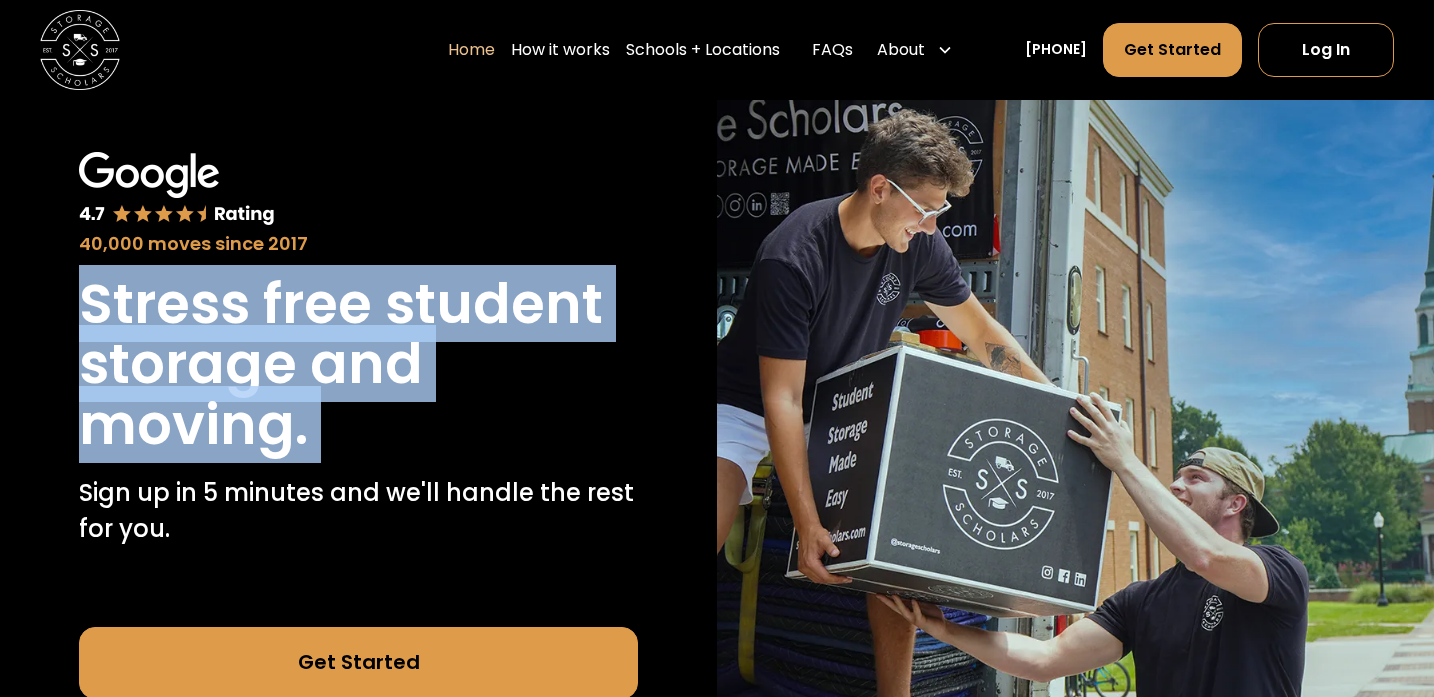 click on "Stress free student storage and moving." at bounding box center [359, 364] 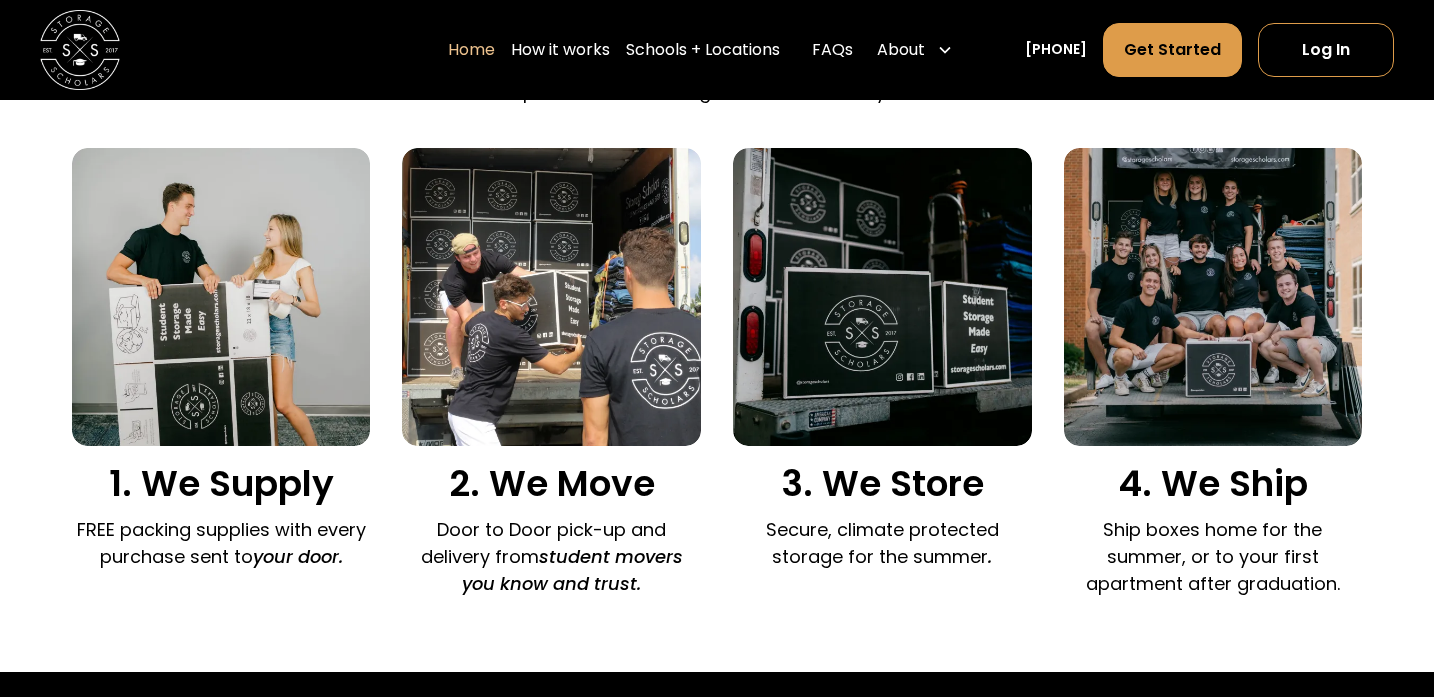 scroll, scrollTop: 1337, scrollLeft: 0, axis: vertical 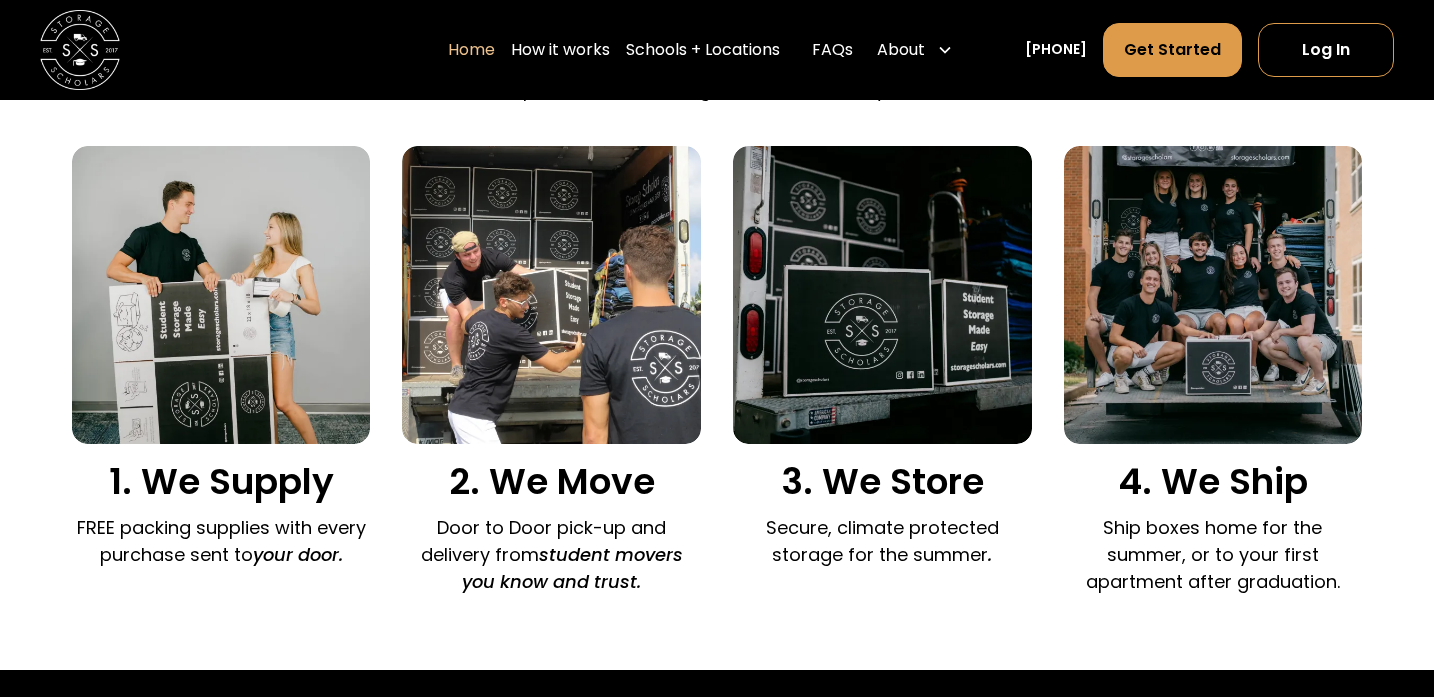 click on "student movers you know and trust." at bounding box center [572, 568] 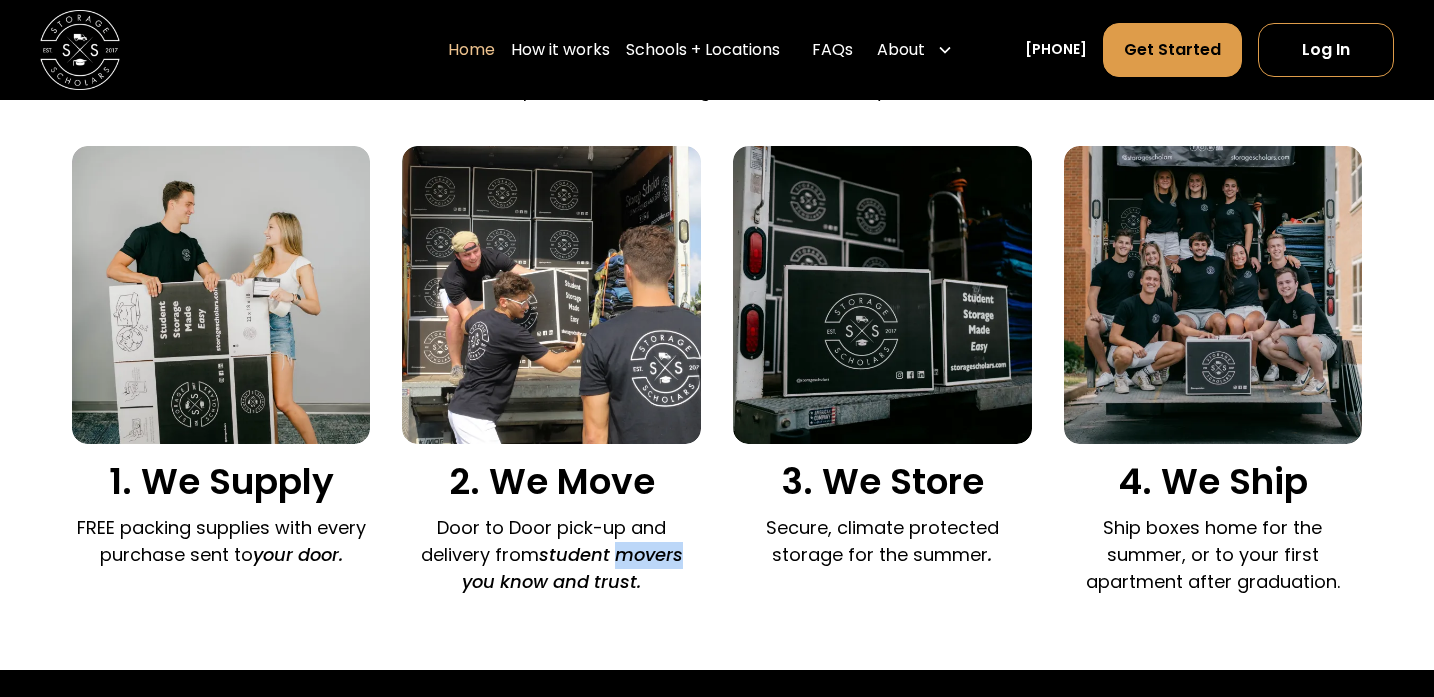 click on "student movers you know and trust." at bounding box center [572, 568] 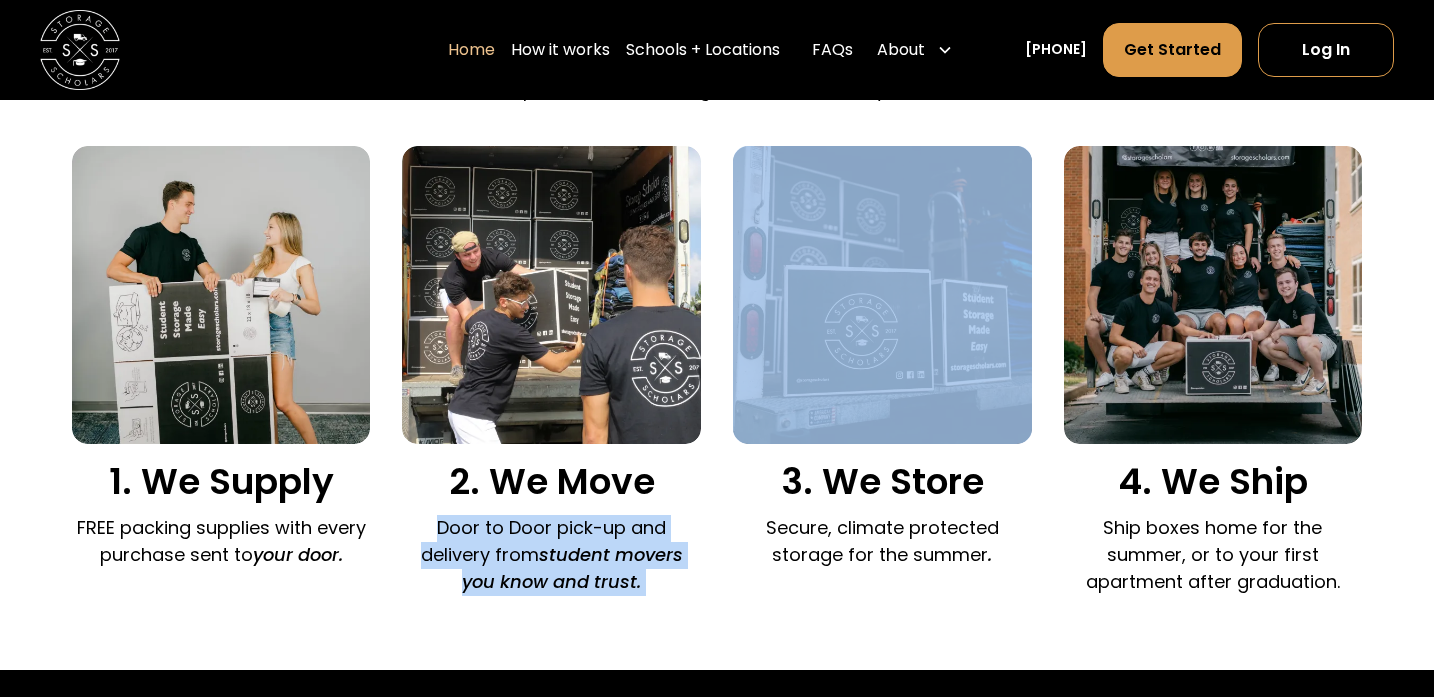click on "Door to Door pick-up and delivery from  student movers you know and trust." at bounding box center [551, 555] 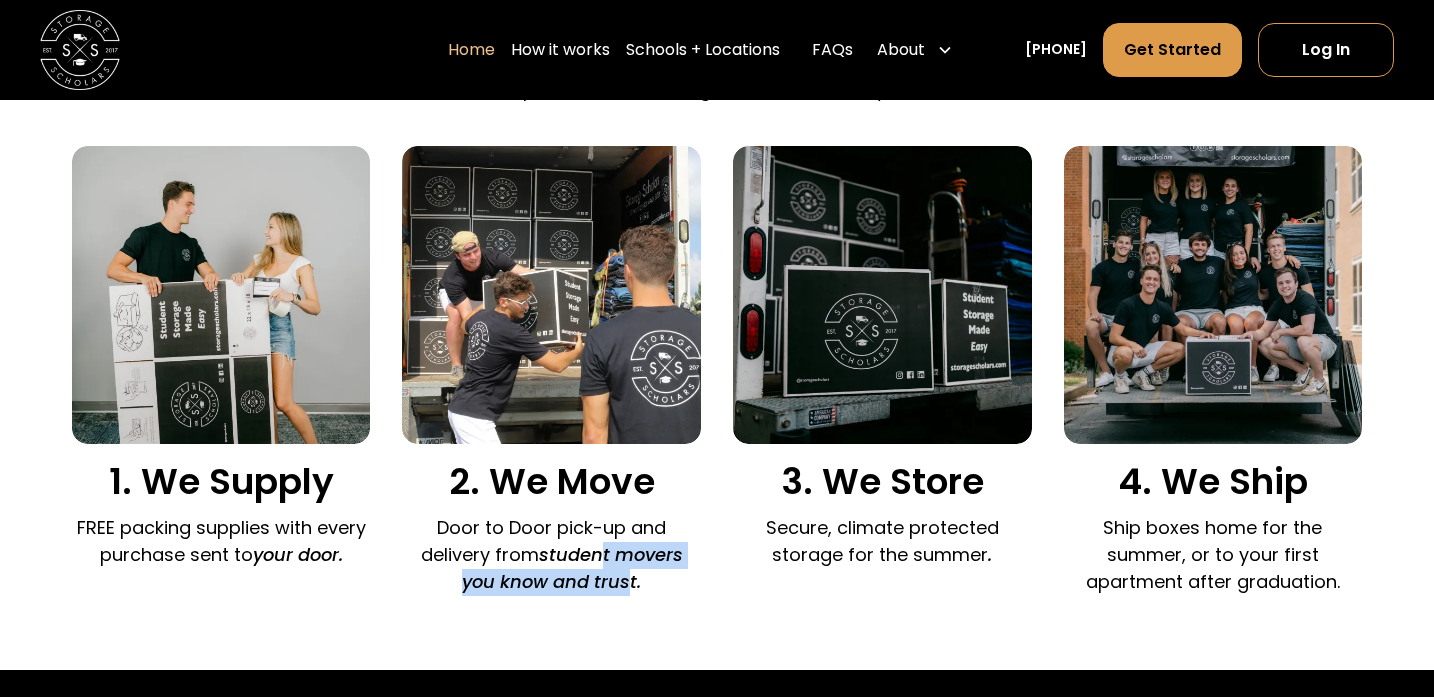 drag, startPoint x: 598, startPoint y: 545, endPoint x: 624, endPoint y: 590, distance: 51.971146 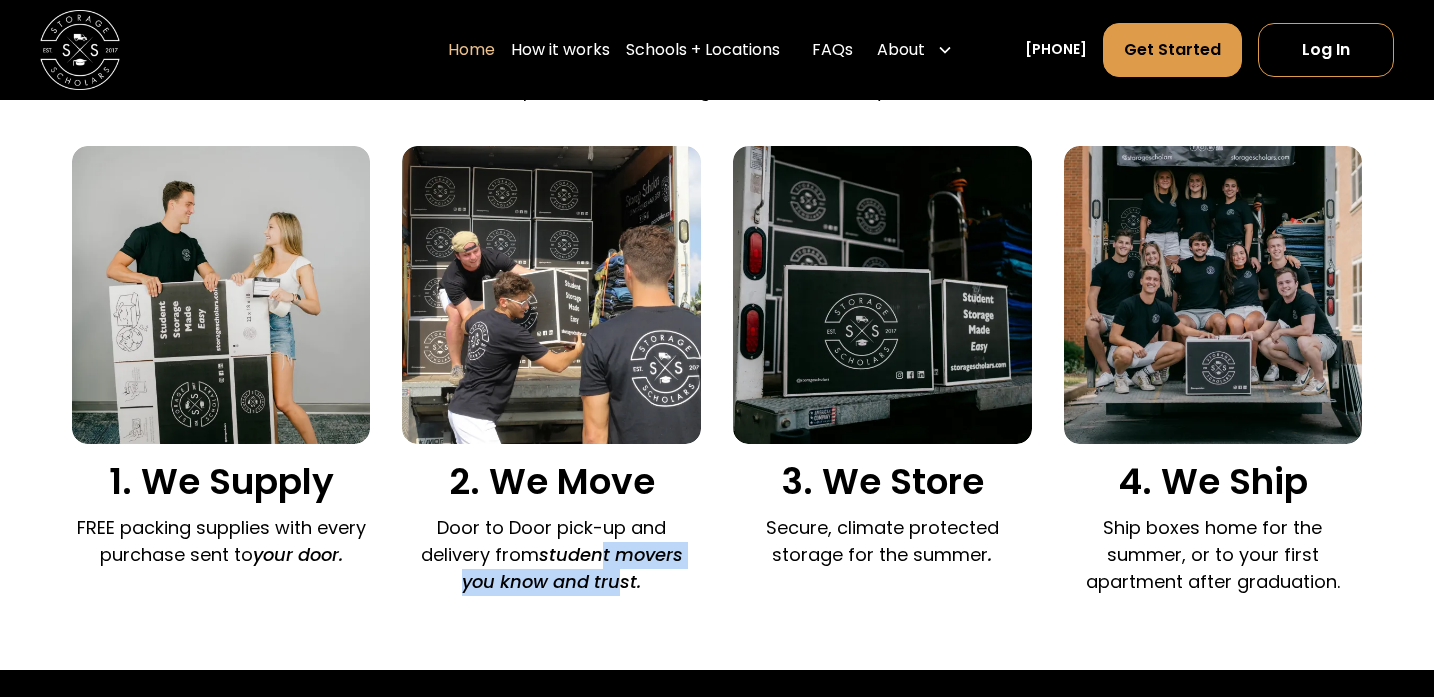 click on "student movers you know and trust." at bounding box center [572, 568] 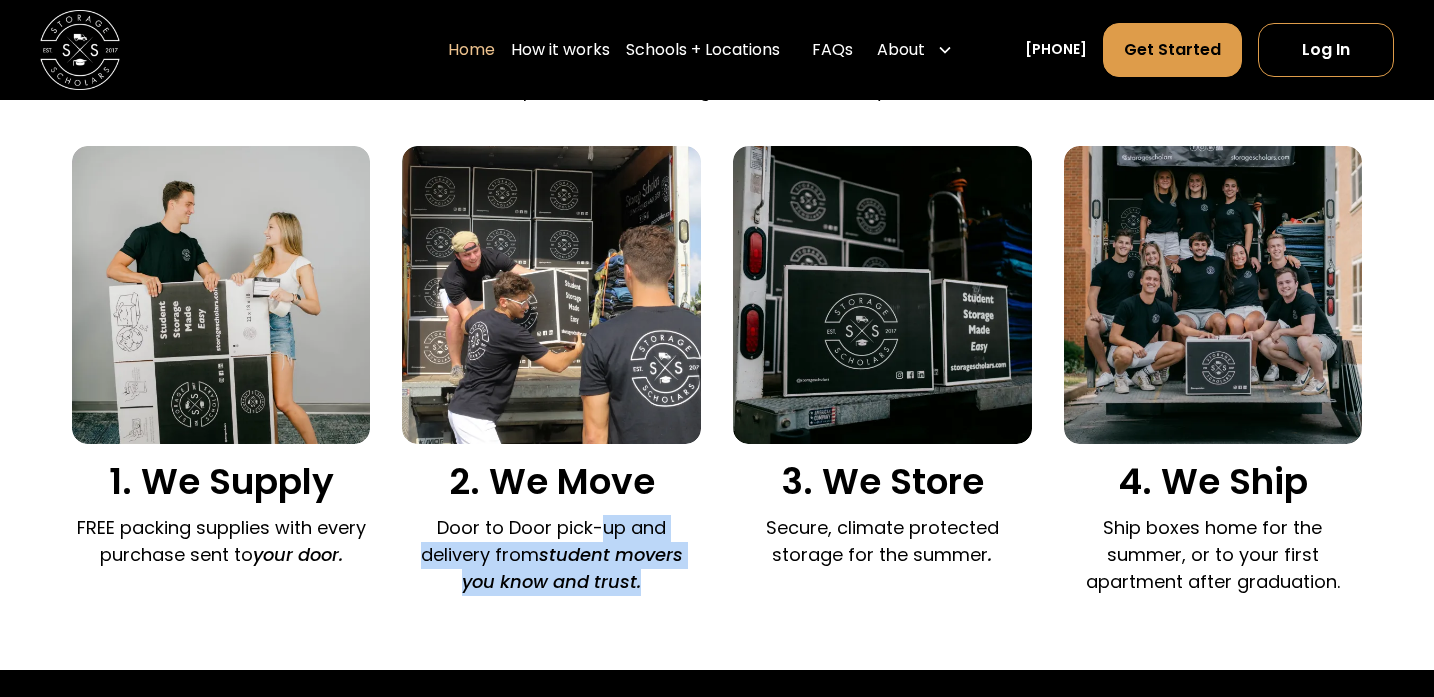 drag, startPoint x: 651, startPoint y: 594, endPoint x: 597, endPoint y: 538, distance: 77.7946 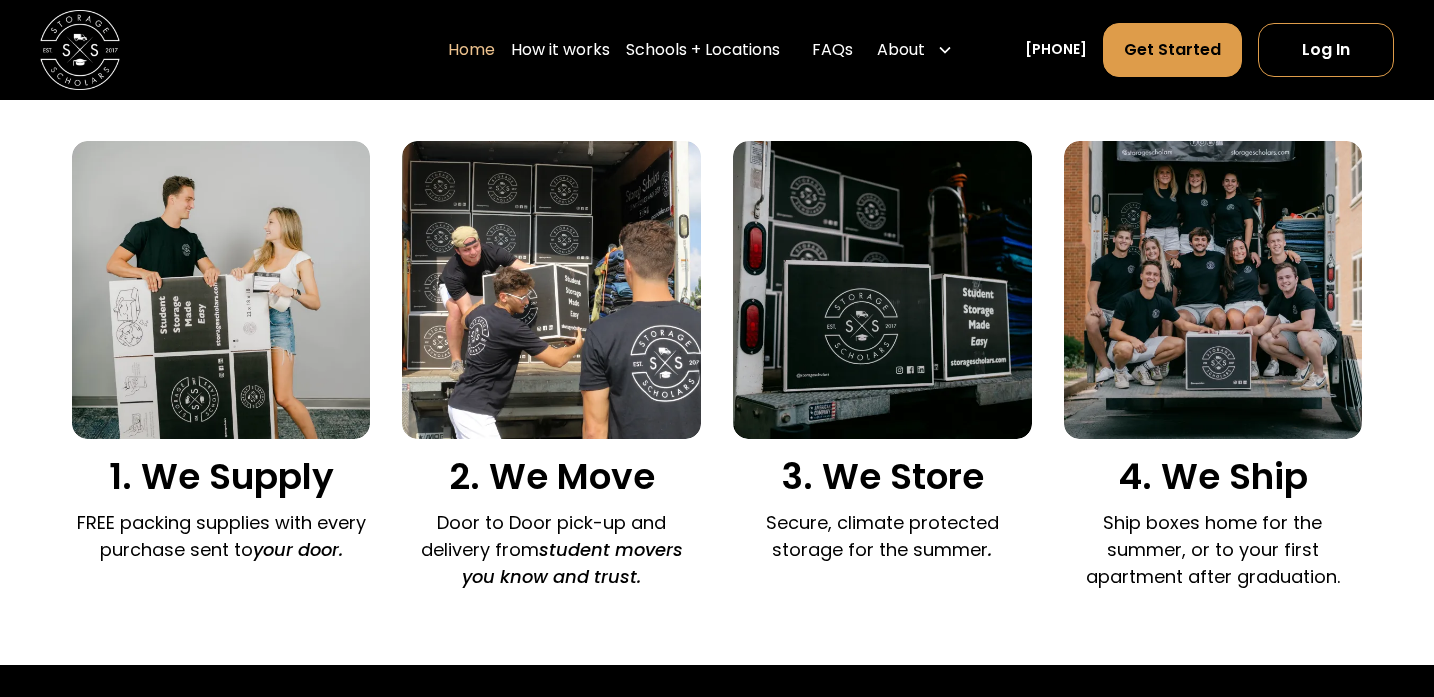 scroll, scrollTop: 1341, scrollLeft: 0, axis: vertical 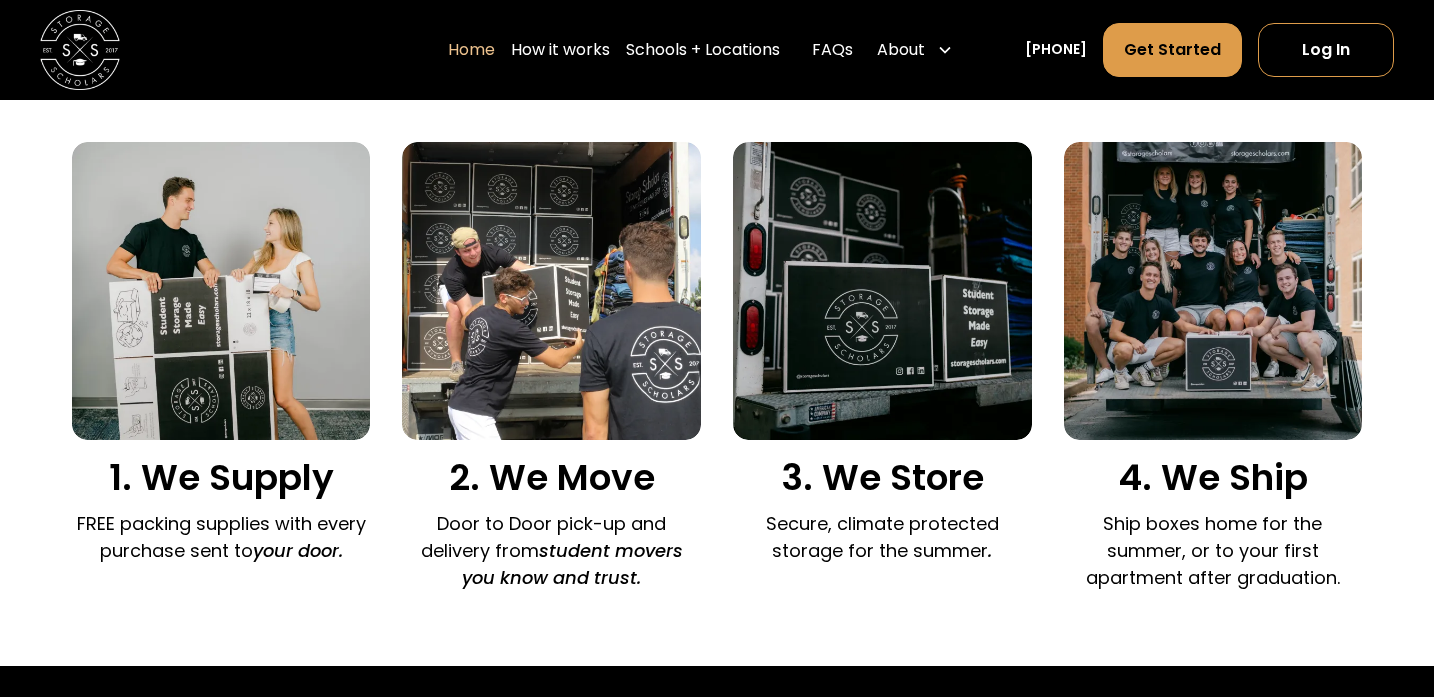 click on "Door to Door pick-up and delivery from  student movers you know and trust." at bounding box center [551, 551] 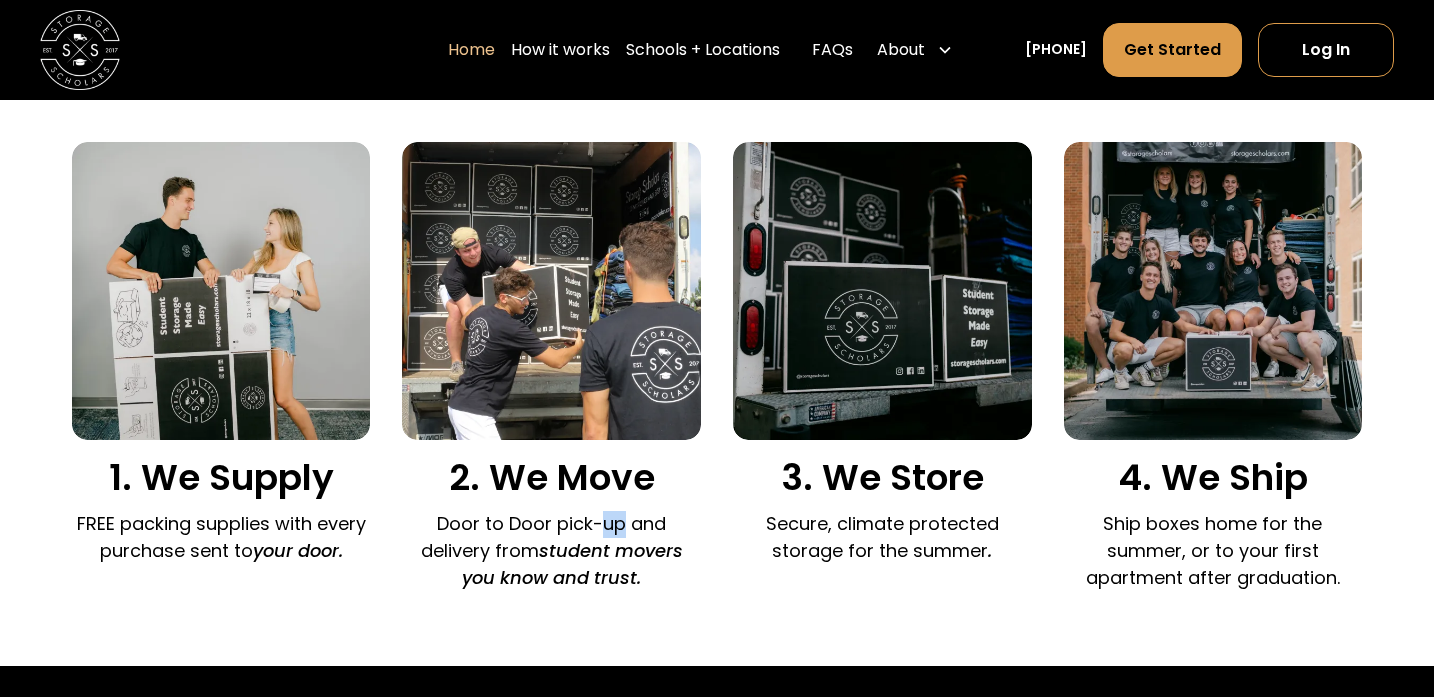 click on "Door to Door pick-up and delivery from  student movers you know and trust." at bounding box center [551, 551] 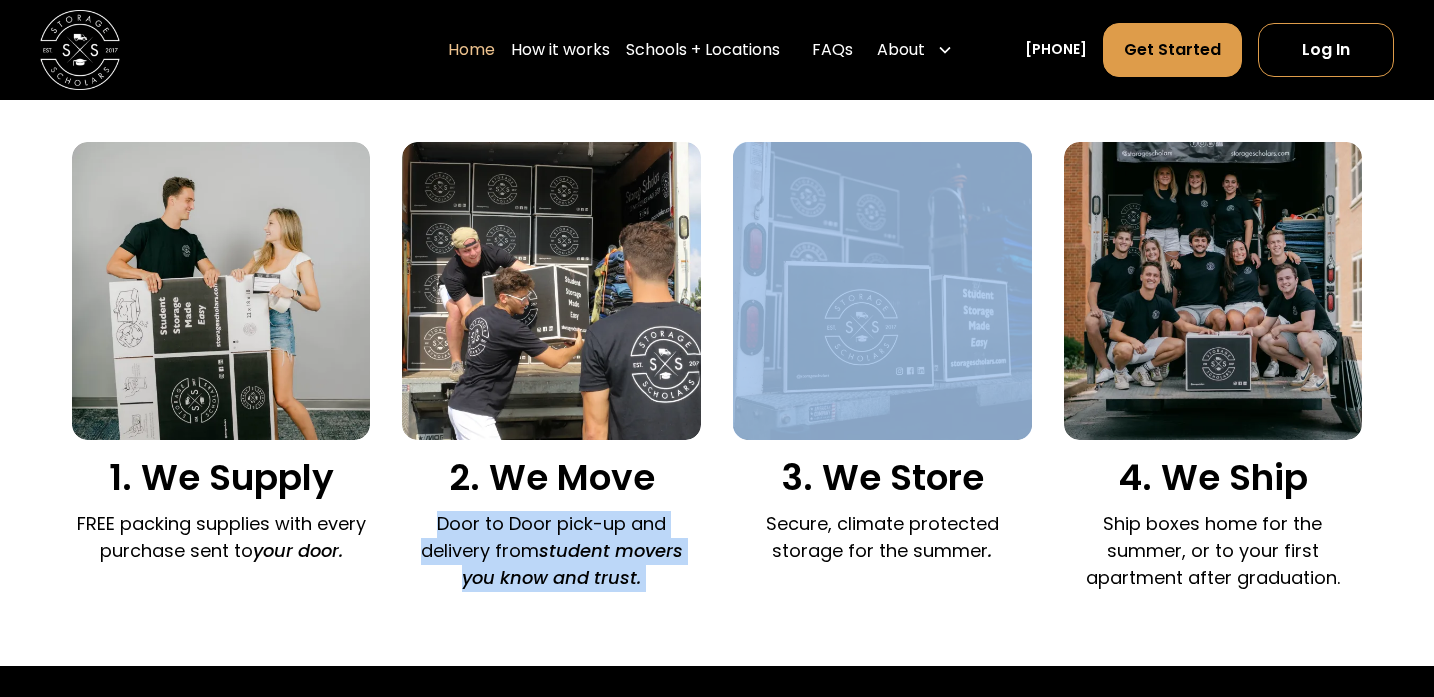 click on "Sign up in 5 minutes and we'll do  literally  everything else for you... We provide the following services with every order! Traditional Partnership 1. We Supply FREE packing supplies with every purchase sent to  your door. 2. We Move Door to Door pick-up and delivery from  student movers you know and trust. 3. We Store Secure, climate protected storage for the summer . 4. We Ship Ship boxes home for the summer, or to your first apartment after graduation." at bounding box center (717, 319) 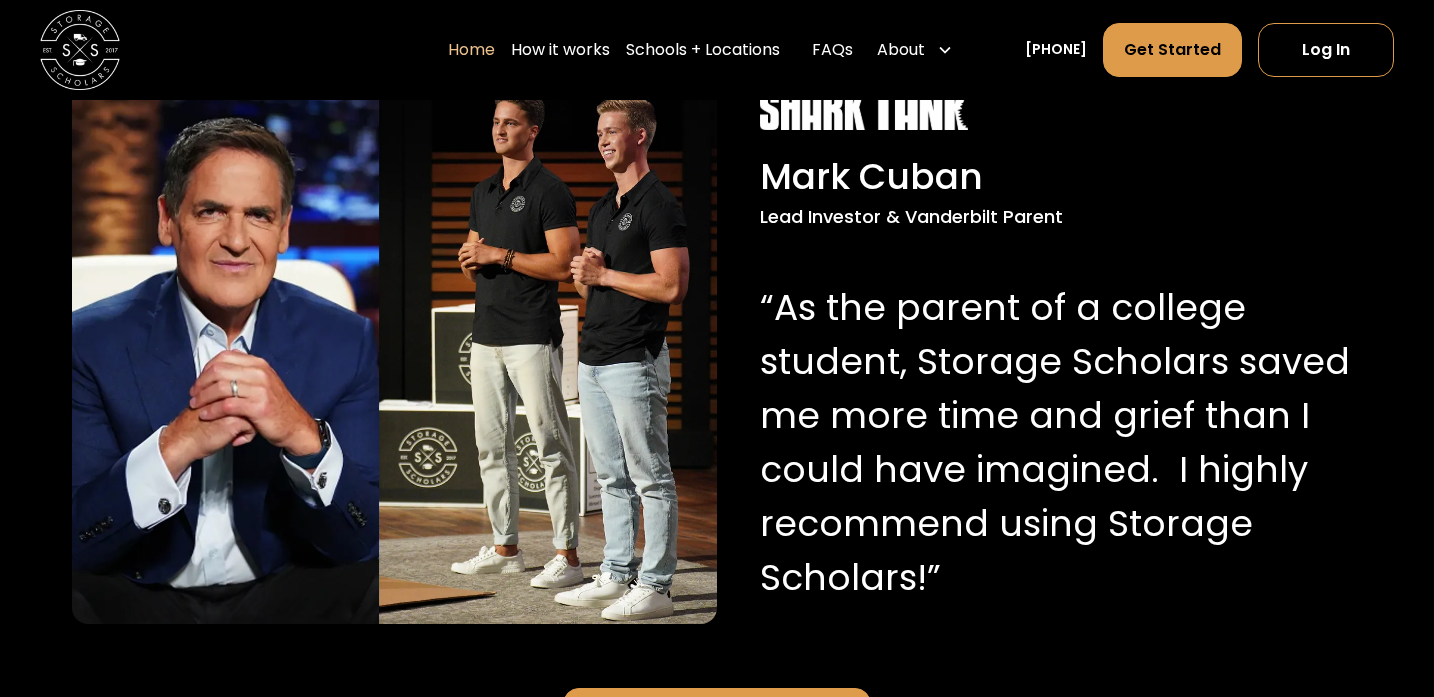 scroll, scrollTop: 1990, scrollLeft: 0, axis: vertical 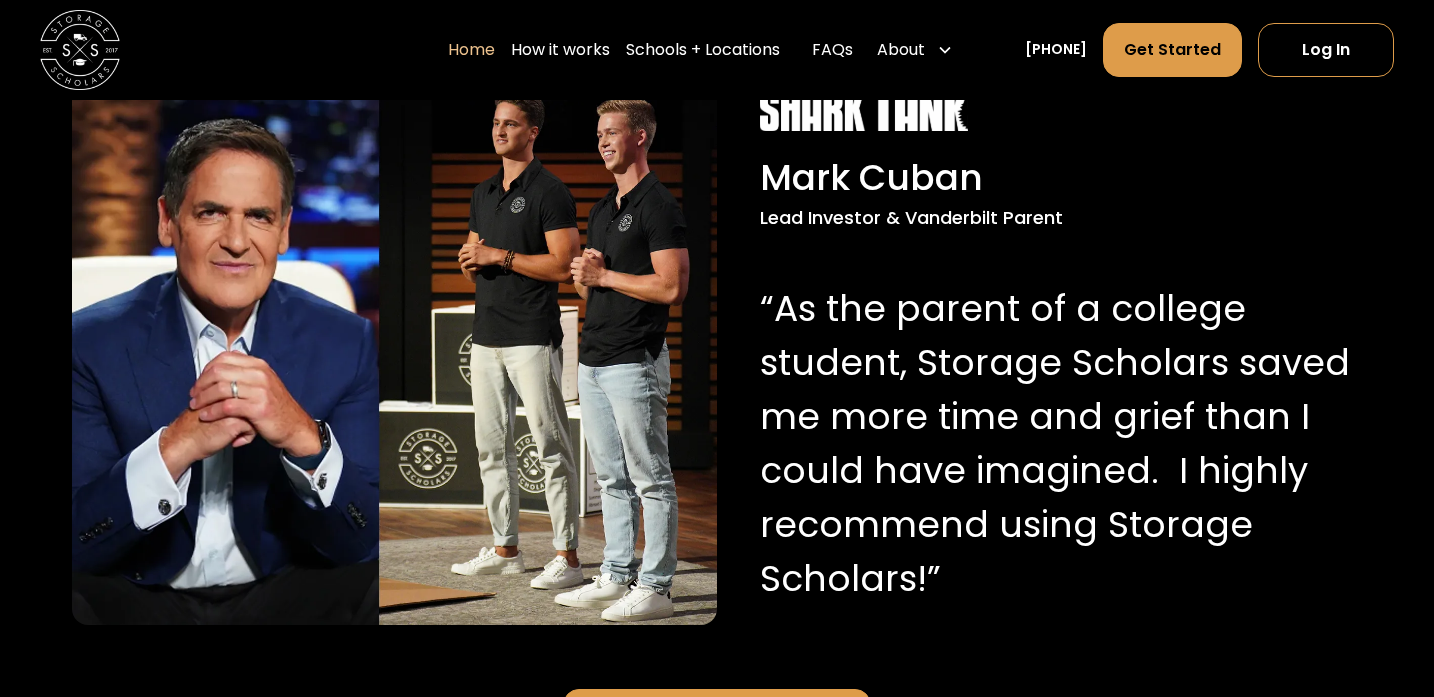 click on "“As the parent of a college student, Storage Scholars saved me more time and grief than I could have imagined.  I highly recommend using Storage Scholars!”" at bounding box center (1056, 444) 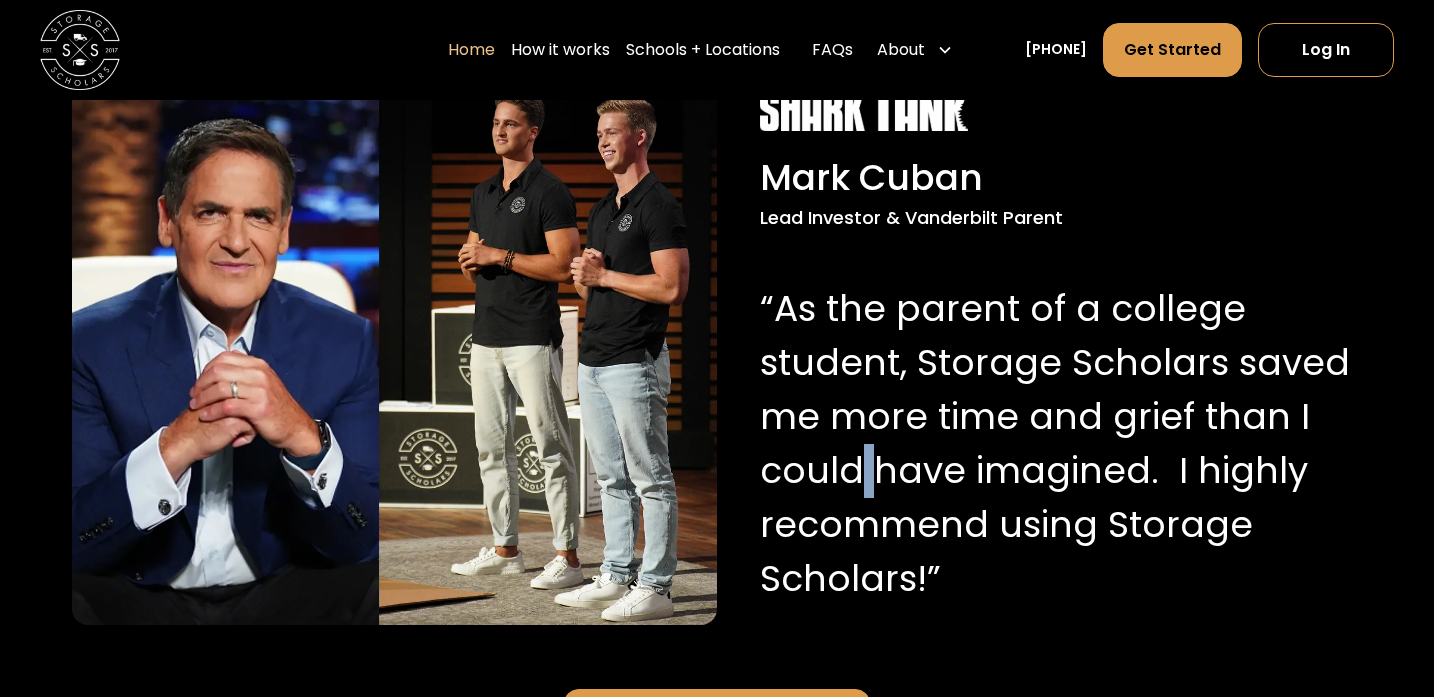 click on "“As the parent of a college student, Storage Scholars saved me more time and grief than I could have imagined.  I highly recommend using Storage Scholars!”" at bounding box center (1056, 444) 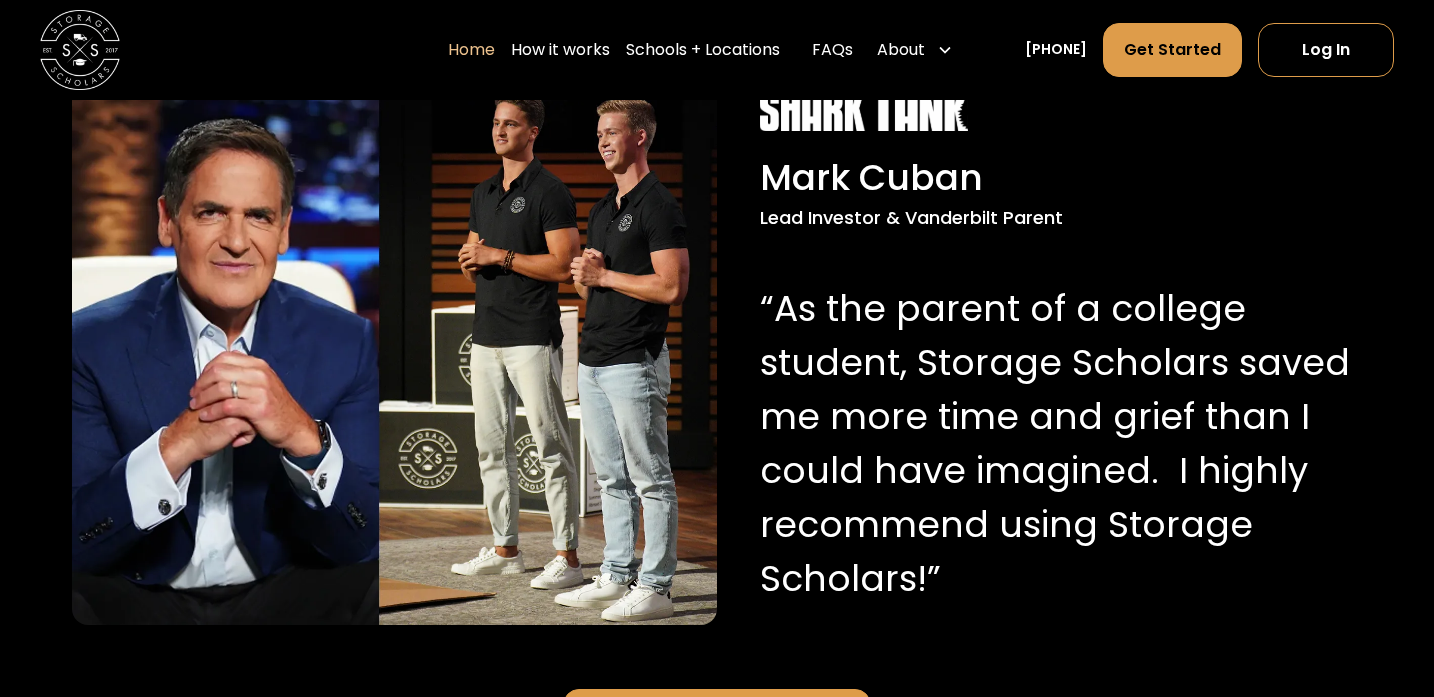 click on "“As the parent of a college student, Storage Scholars saved me more time and grief than I could have imagined.  I highly recommend using Storage Scholars!”" at bounding box center (1056, 444) 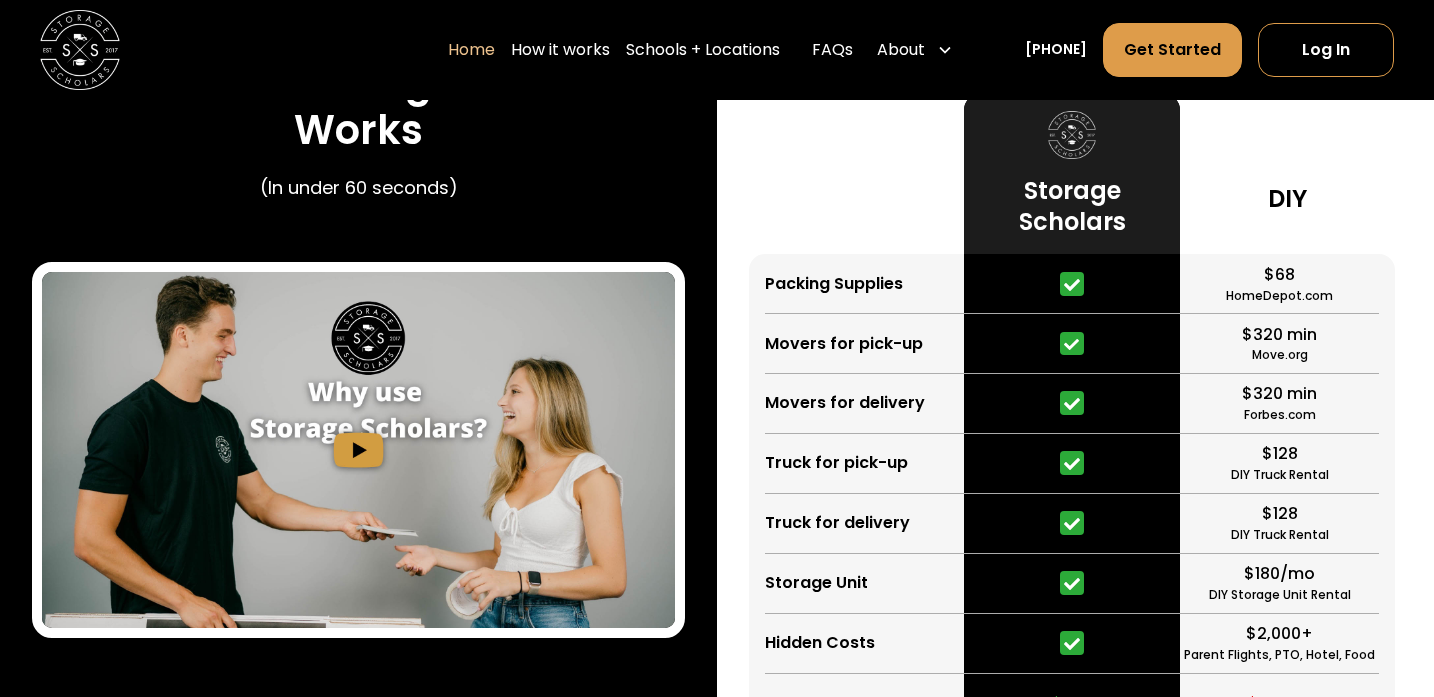 scroll, scrollTop: 3669, scrollLeft: 0, axis: vertical 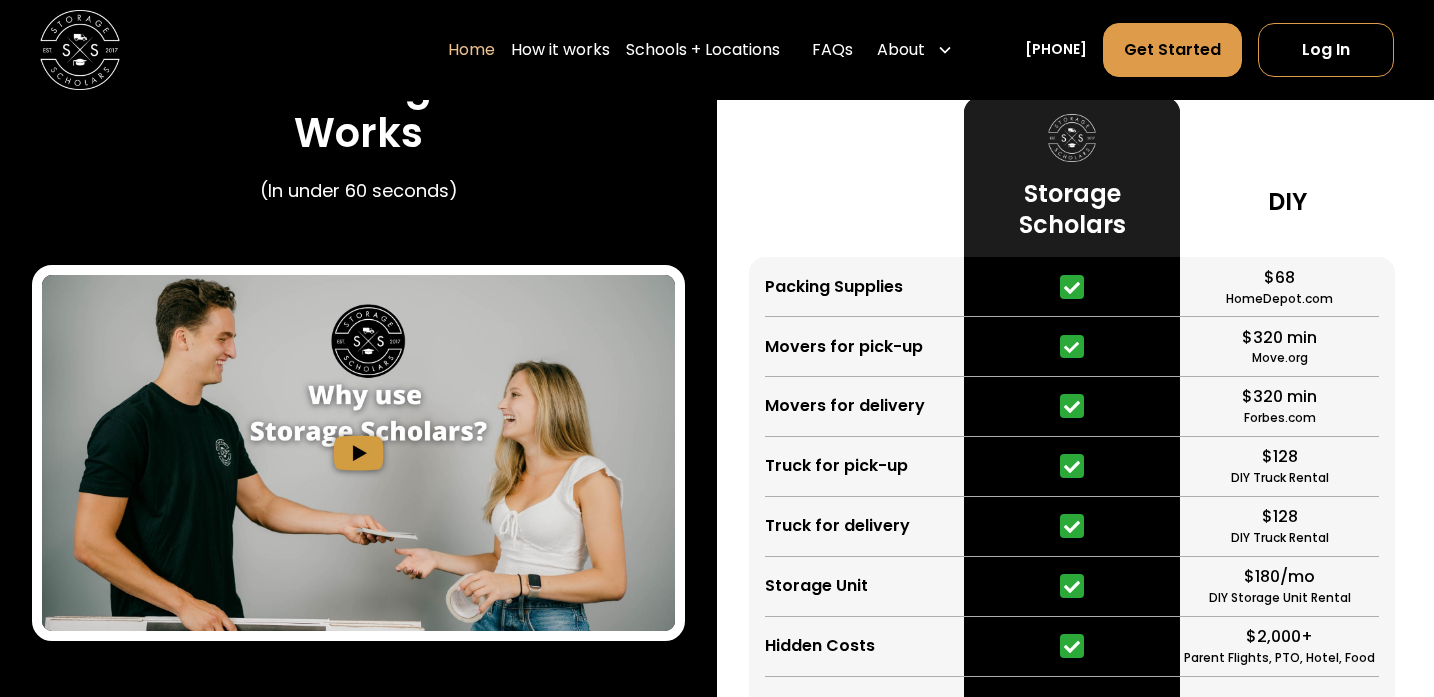 click on "Packing Supplies" at bounding box center [834, 287] 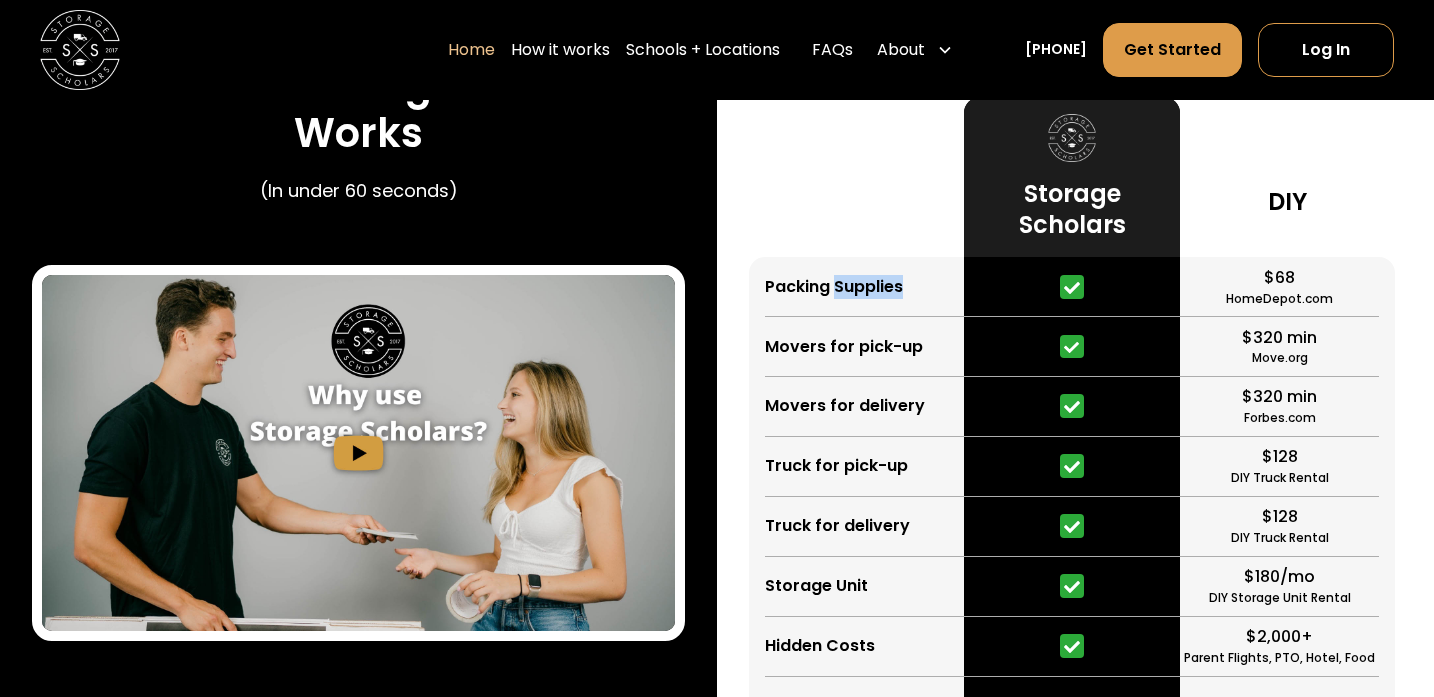 click on "Packing Supplies" at bounding box center (834, 287) 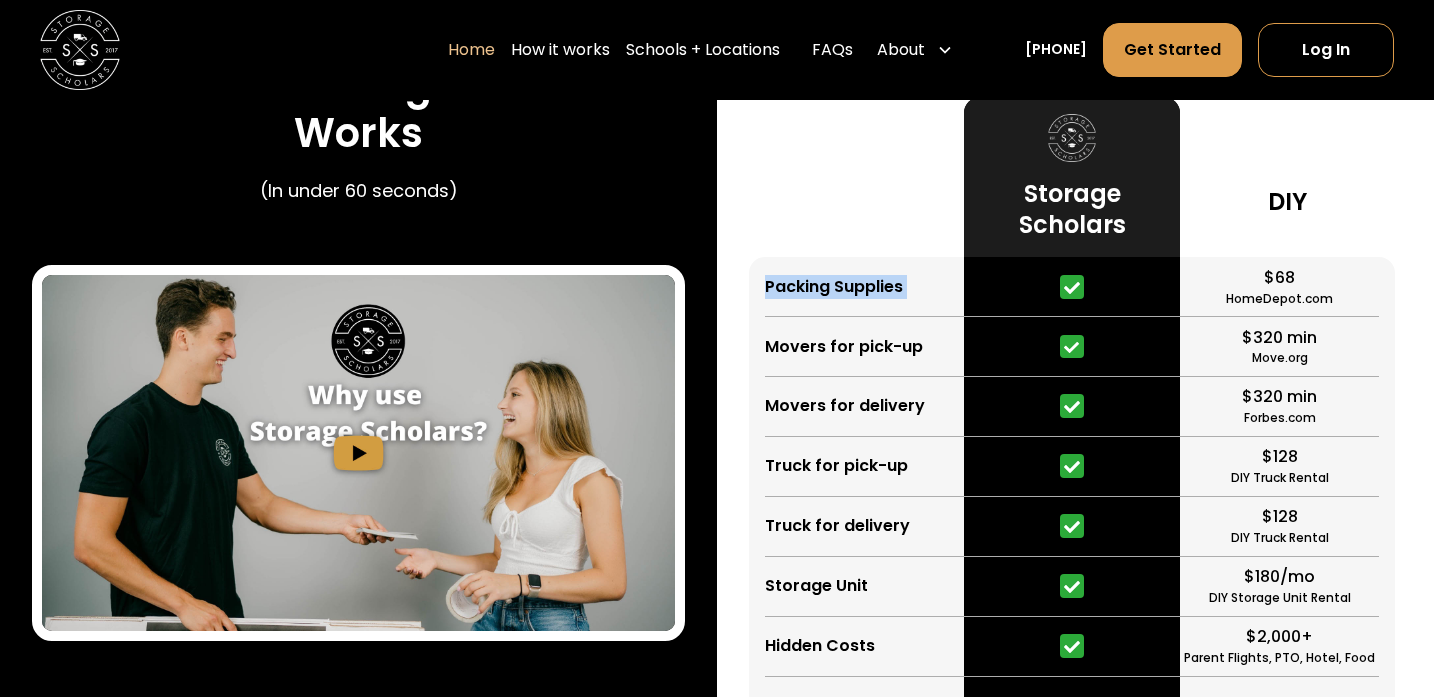 click on "Movers for pick-up" at bounding box center (865, 347) 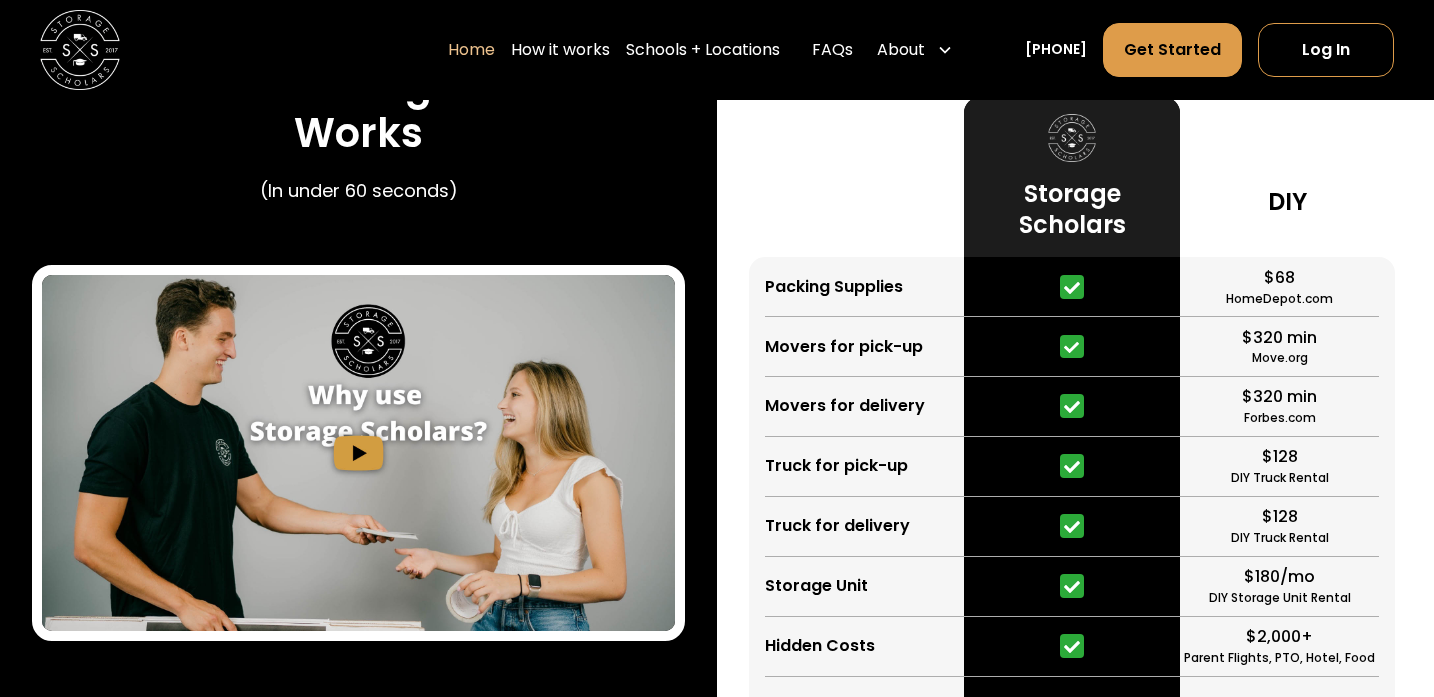 click on "Movers for pick-up" at bounding box center (865, 347) 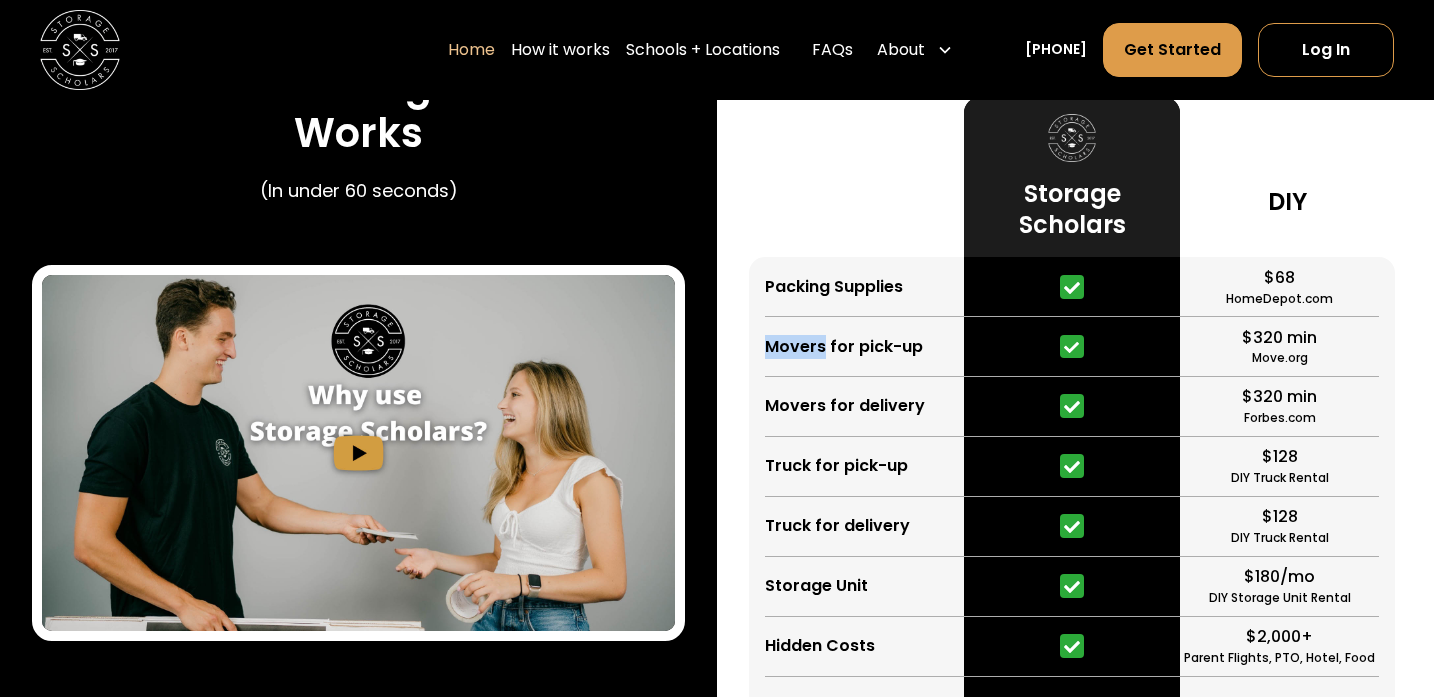 click on "Movers for pick-up" at bounding box center [865, 347] 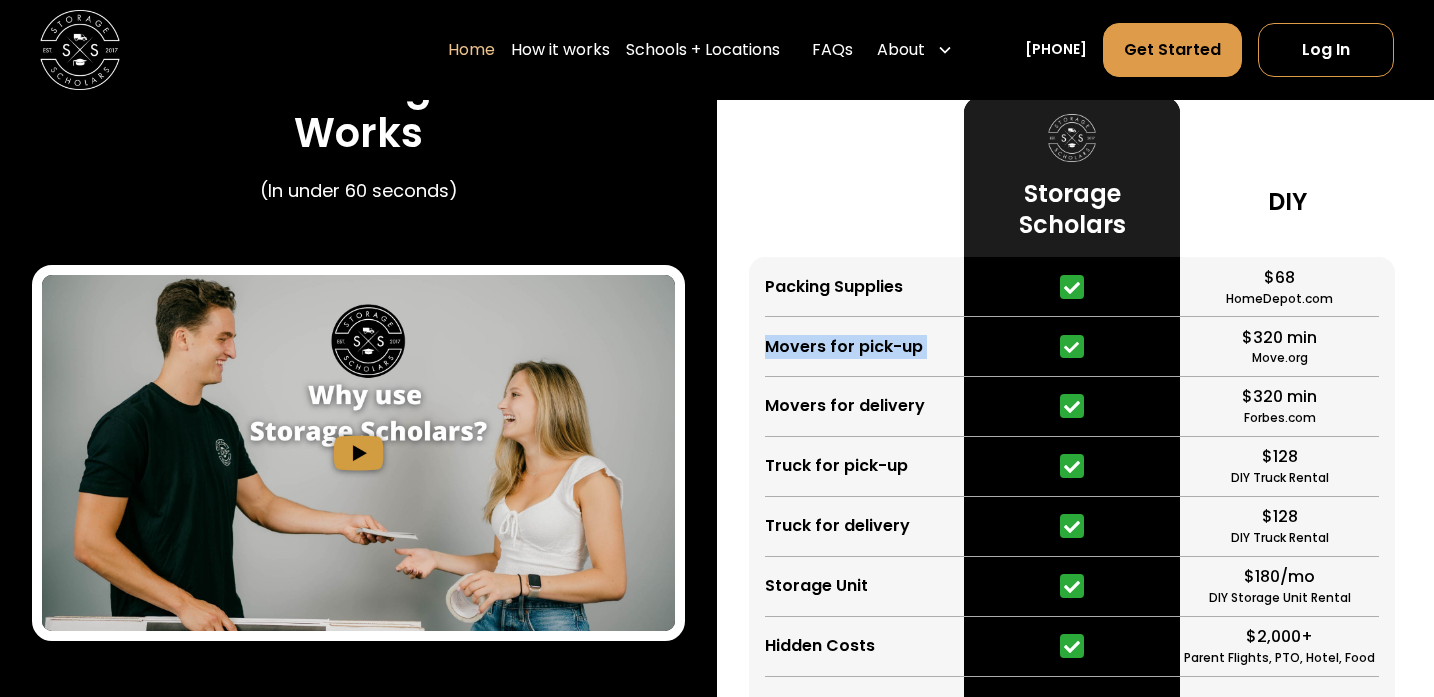 click on "Movers for delivery" at bounding box center (845, 406) 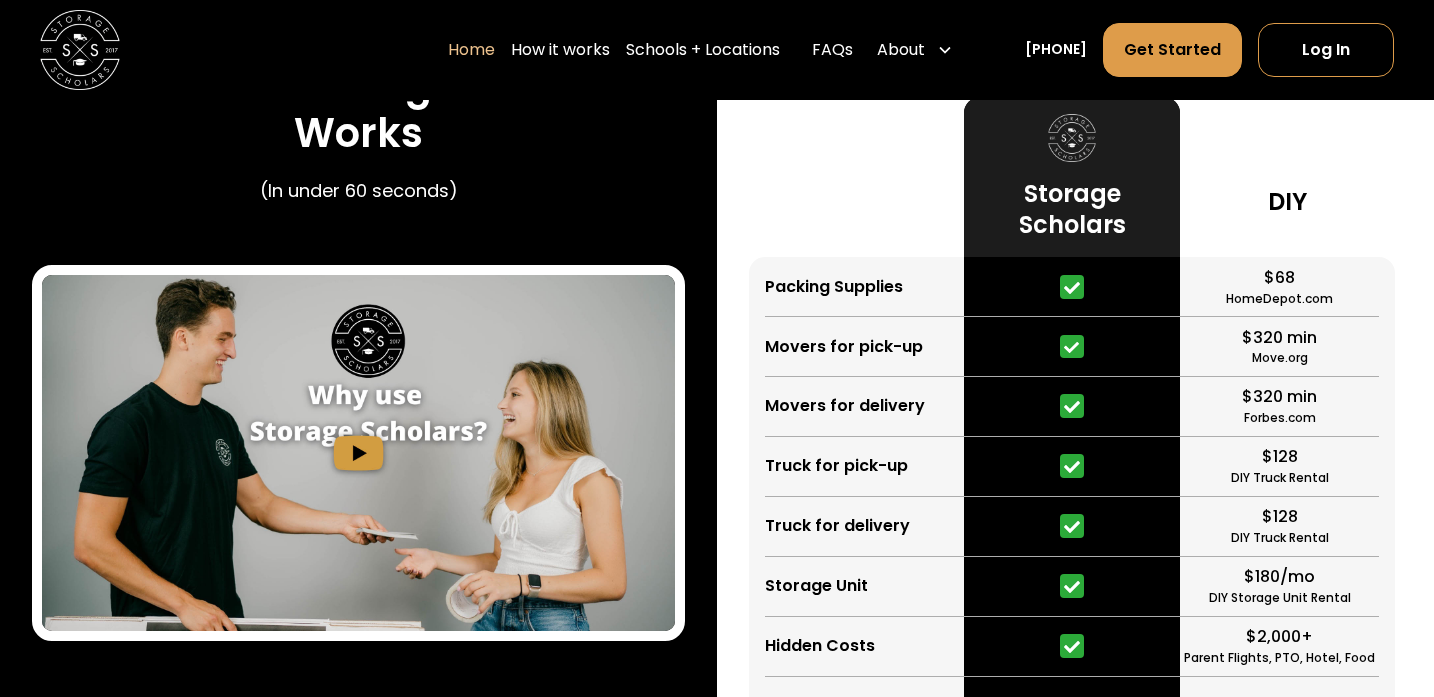 click on "Movers for delivery" at bounding box center (845, 406) 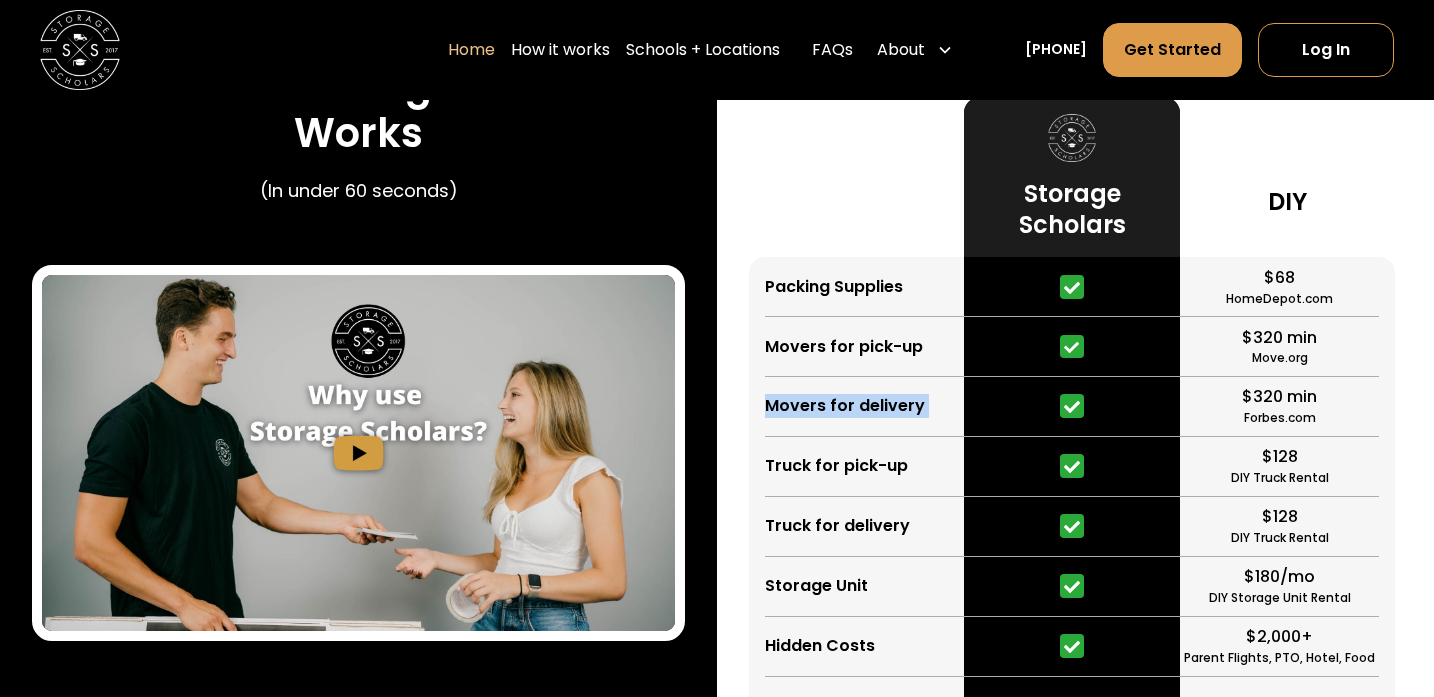 scroll, scrollTop: 3805, scrollLeft: 0, axis: vertical 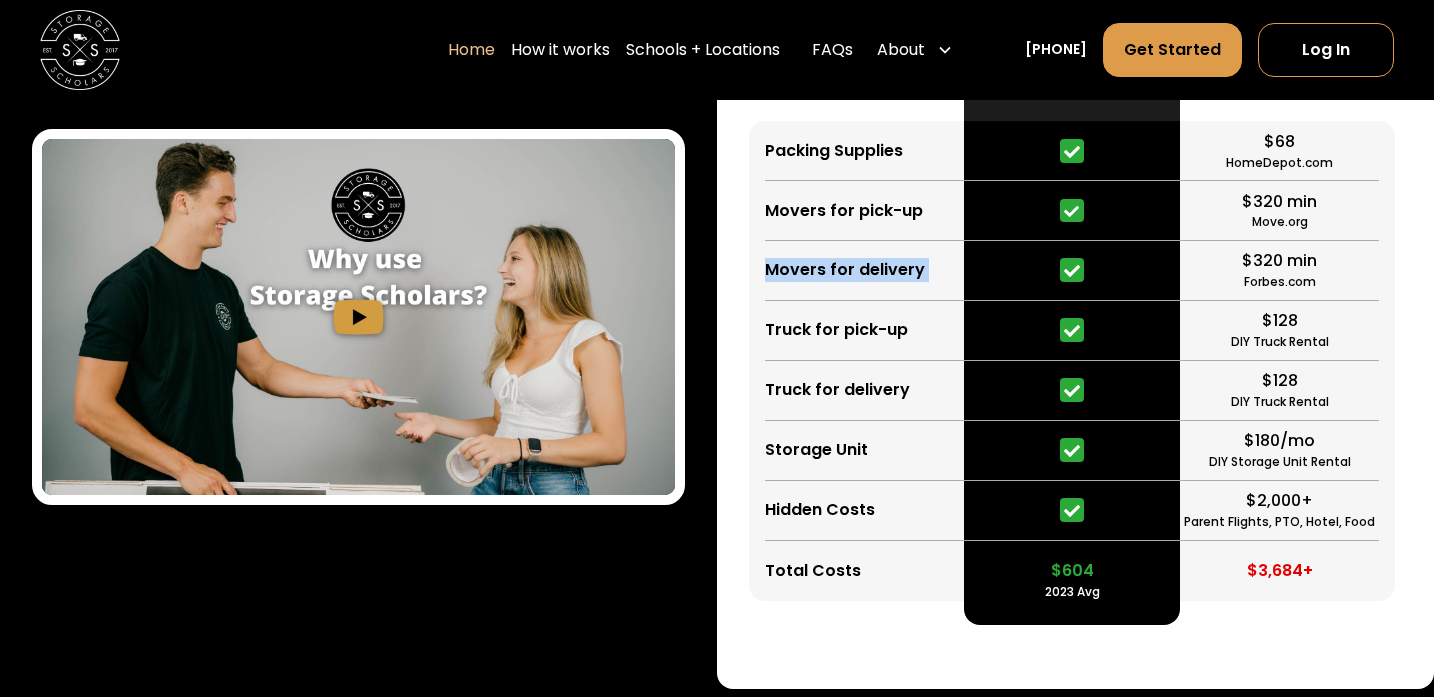 click on "Truck for delivery" at bounding box center (865, 391) 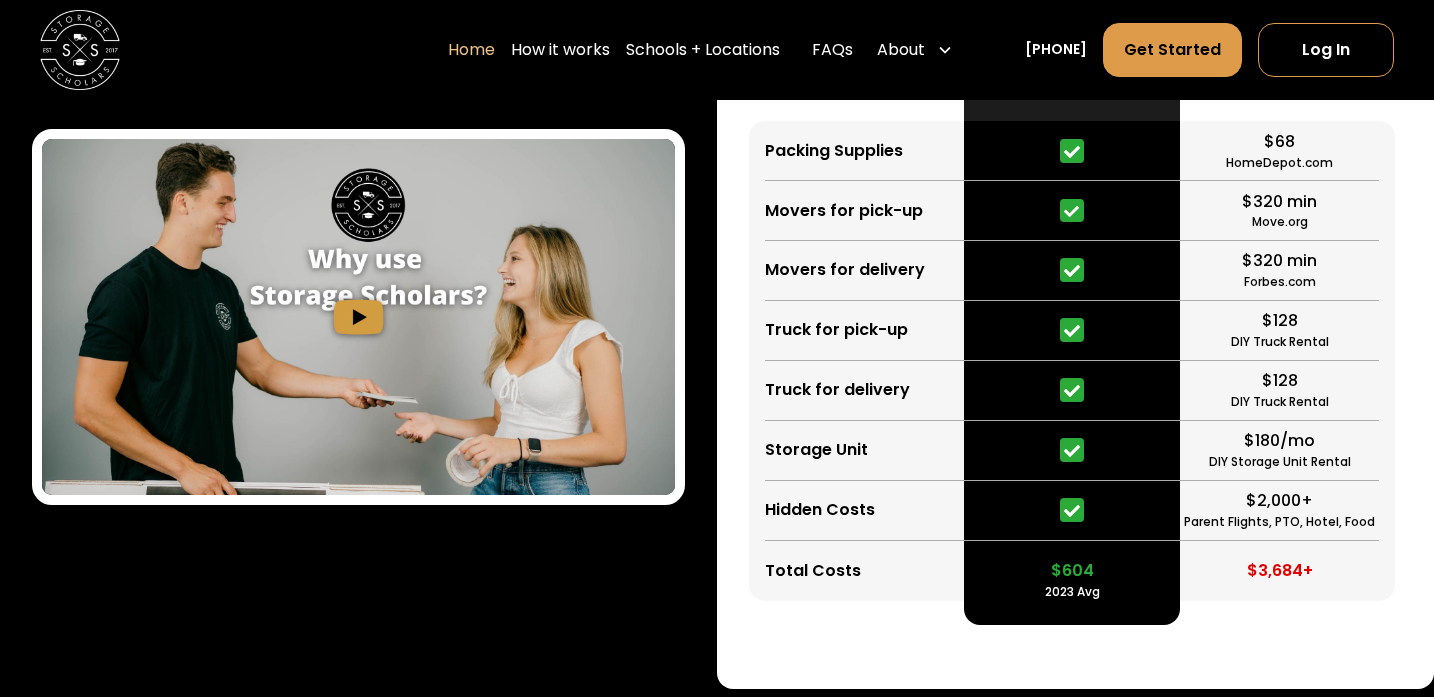 click on "Truck for delivery" at bounding box center (865, 391) 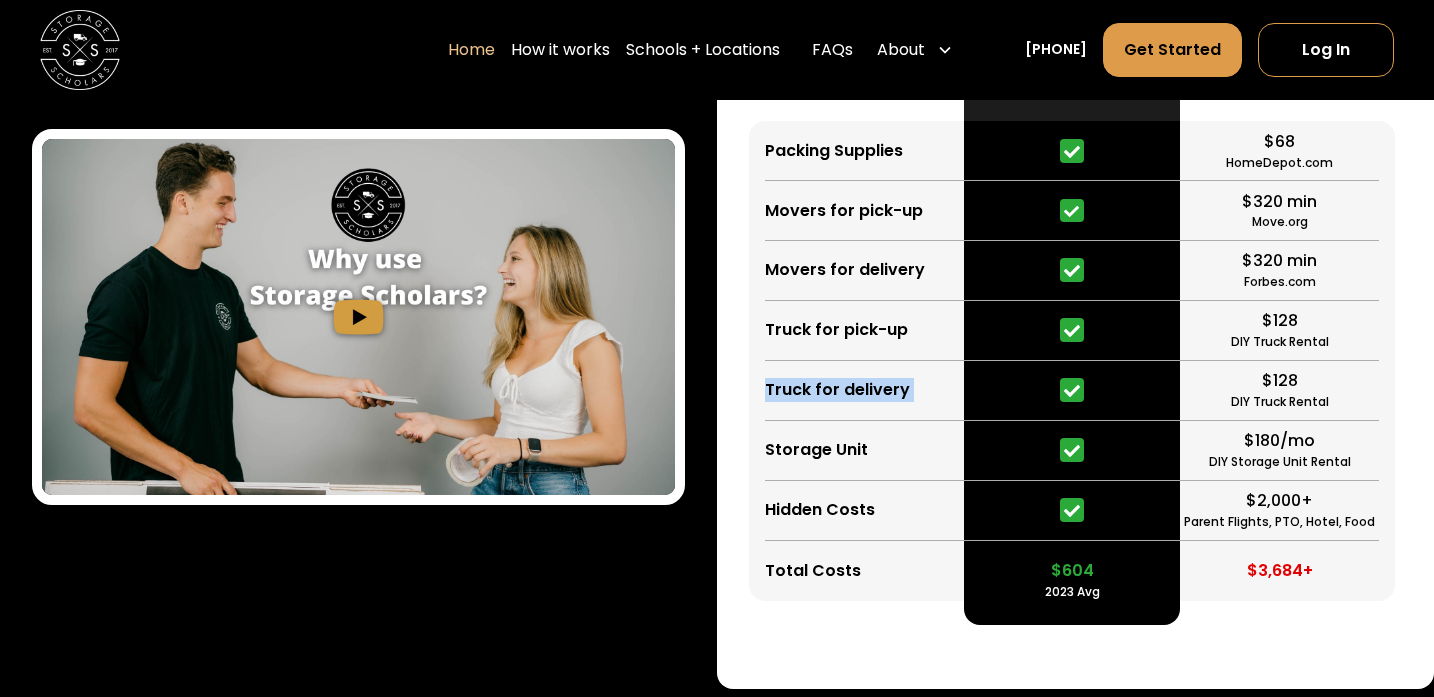 click on "Truck for pick-up" at bounding box center (836, 330) 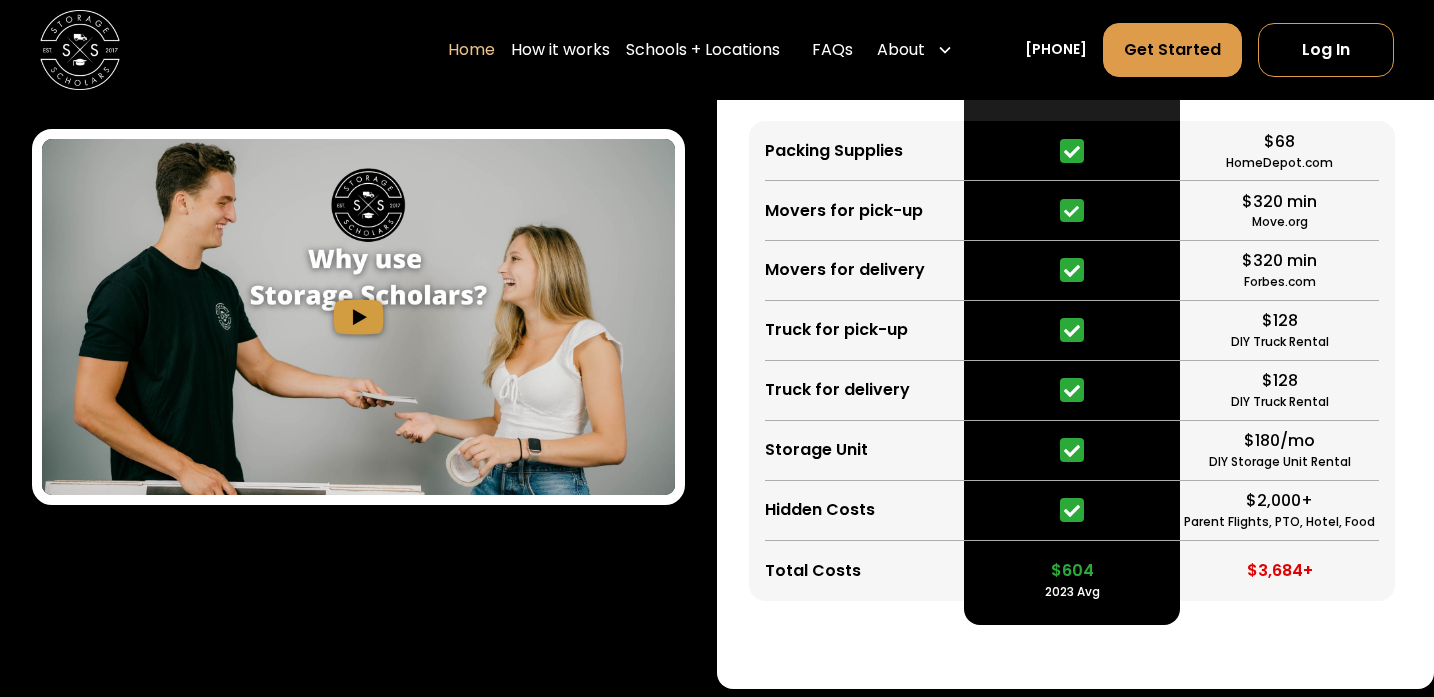 click on "Truck for pick-up" at bounding box center [836, 330] 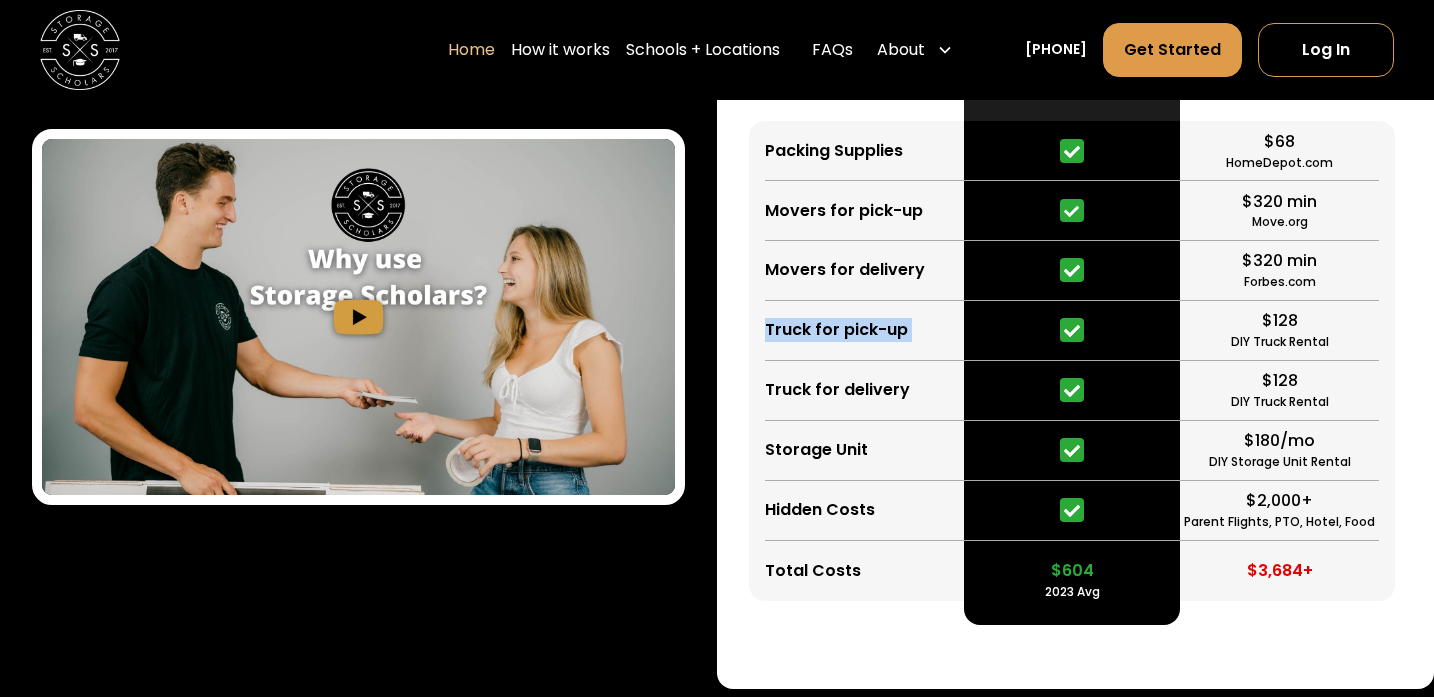 click on "Truck for delivery" at bounding box center (837, 390) 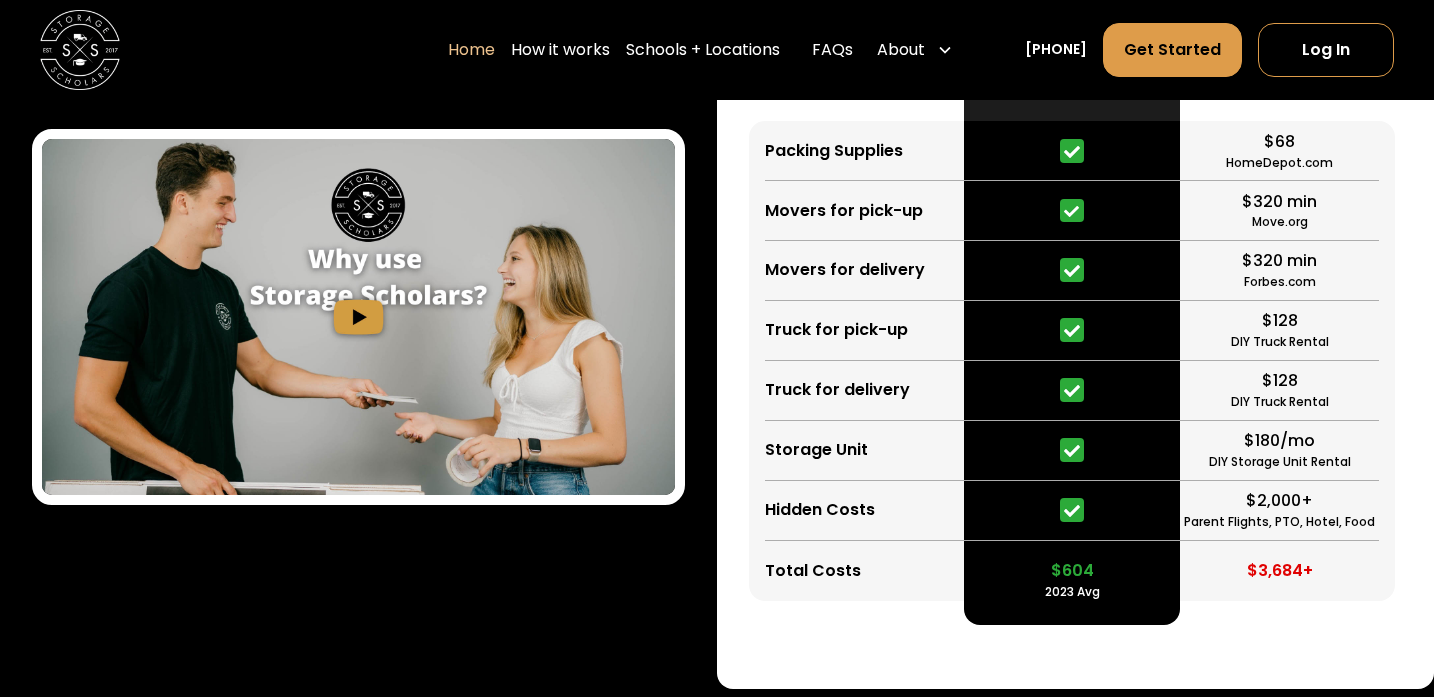 click on "Truck for delivery" at bounding box center (837, 390) 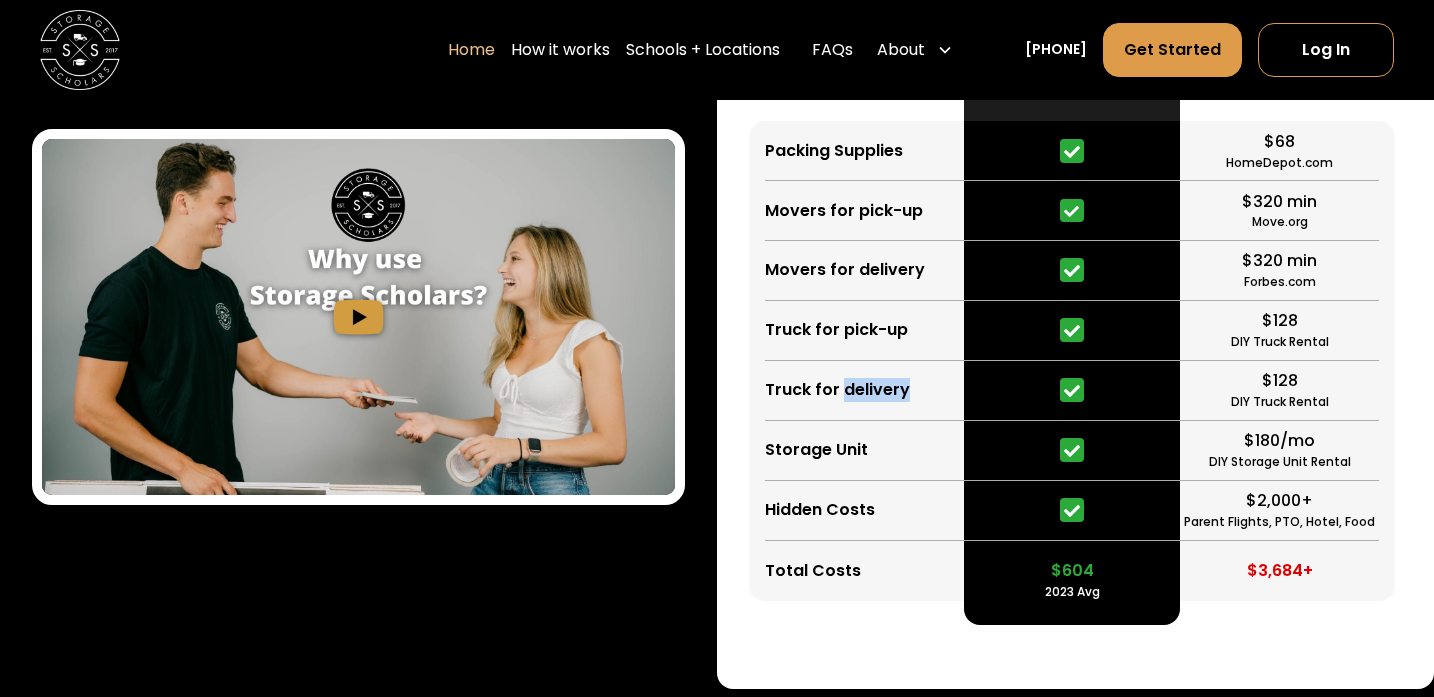 click on "Truck for delivery" at bounding box center [837, 390] 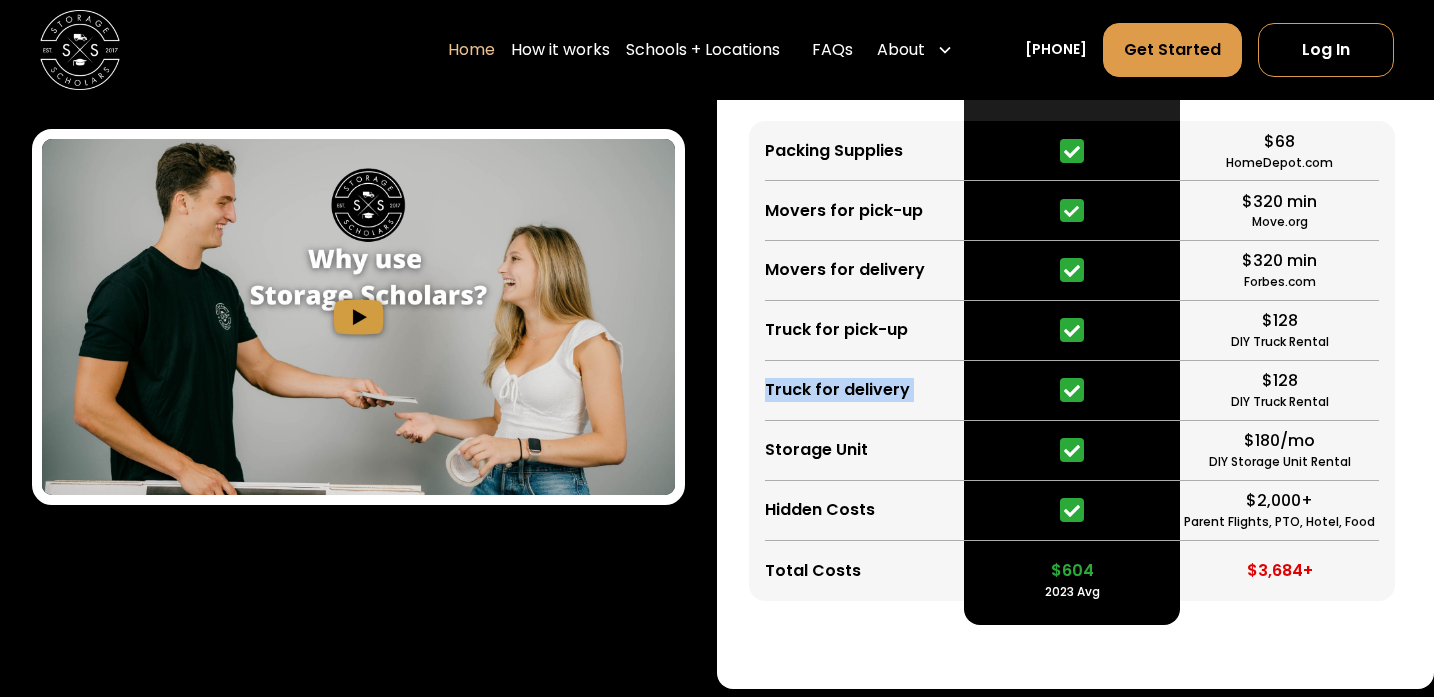 click on "Truck for delivery" at bounding box center [865, 391] 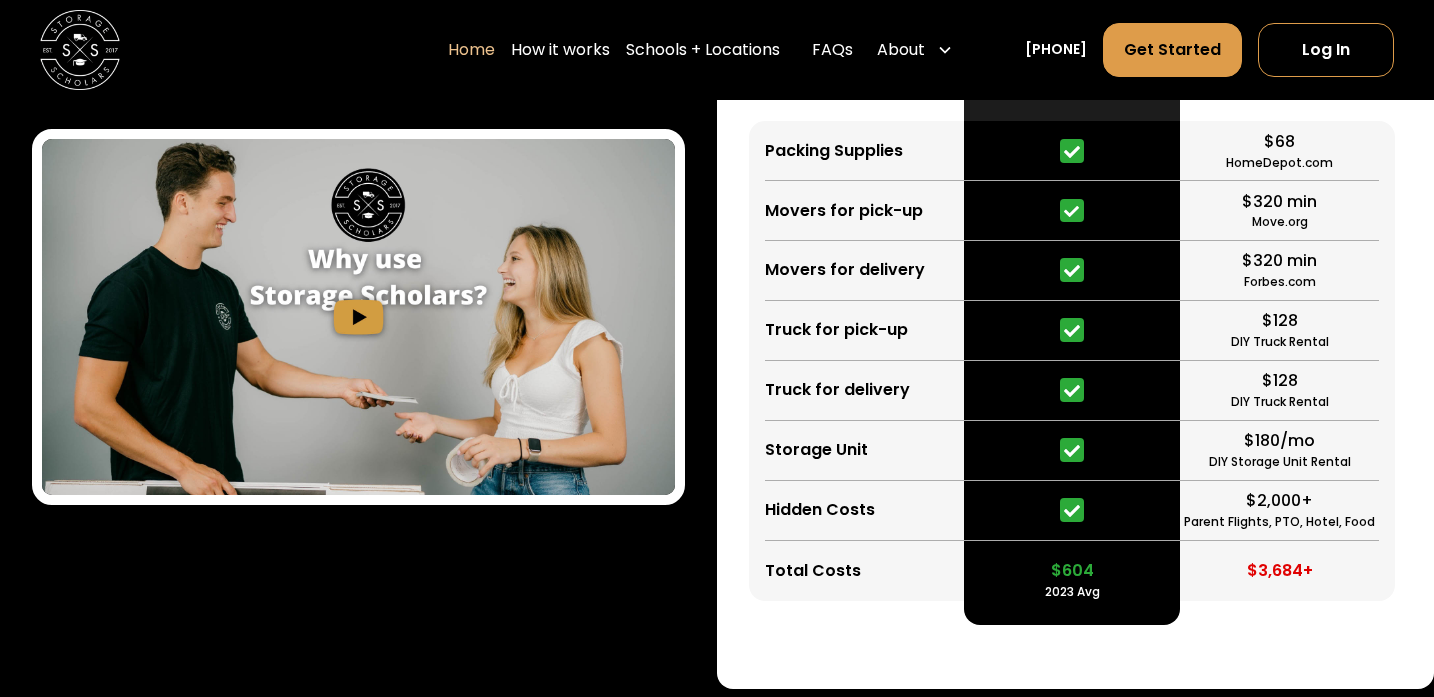 click on "Truck for delivery" at bounding box center (865, 391) 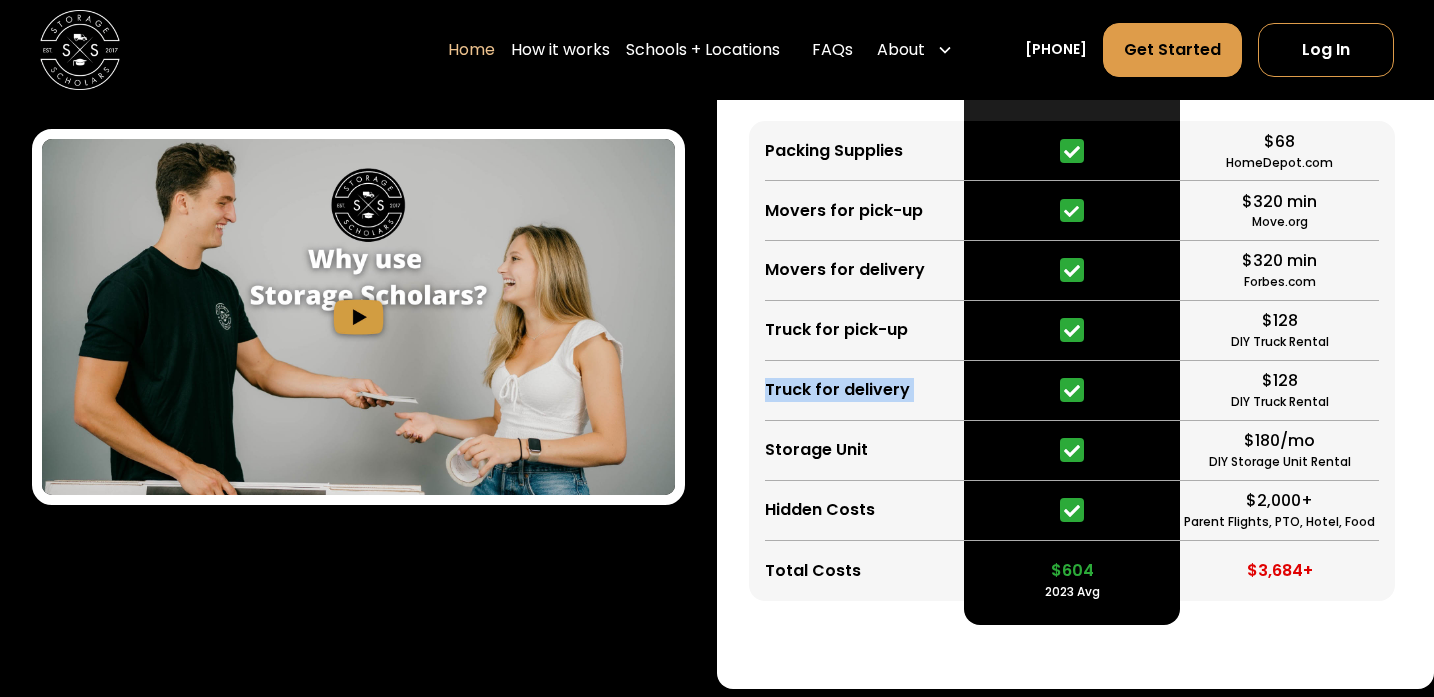 click on "Hidden Costs" at bounding box center [865, 511] 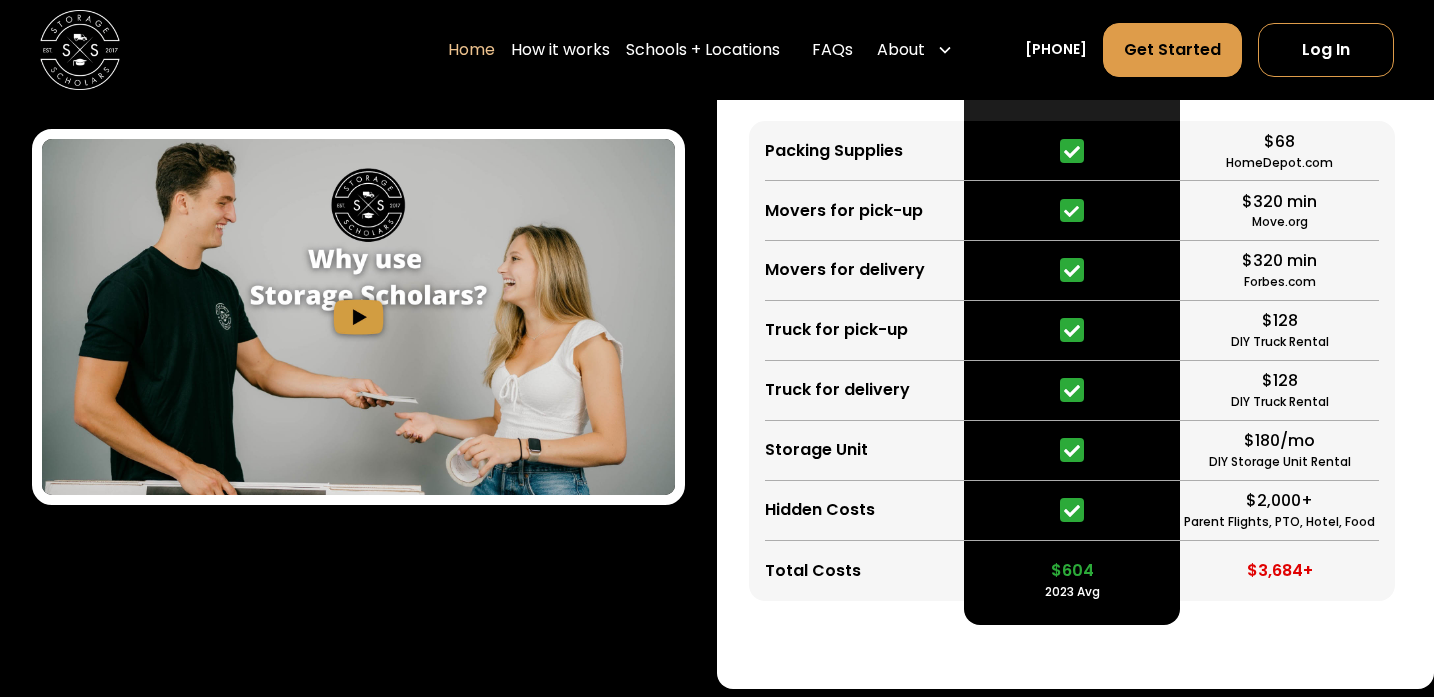 click on "Hidden Costs" at bounding box center [865, 511] 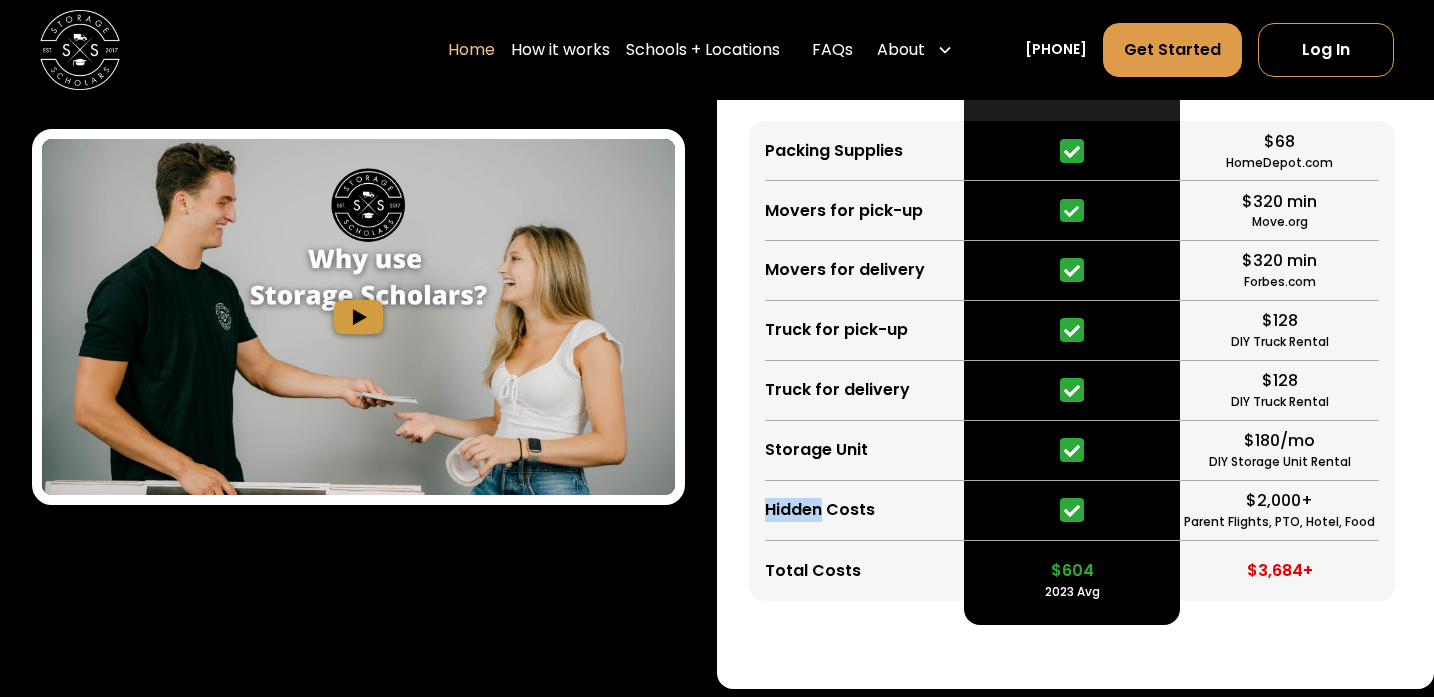 click on "Hidden Costs" at bounding box center [865, 511] 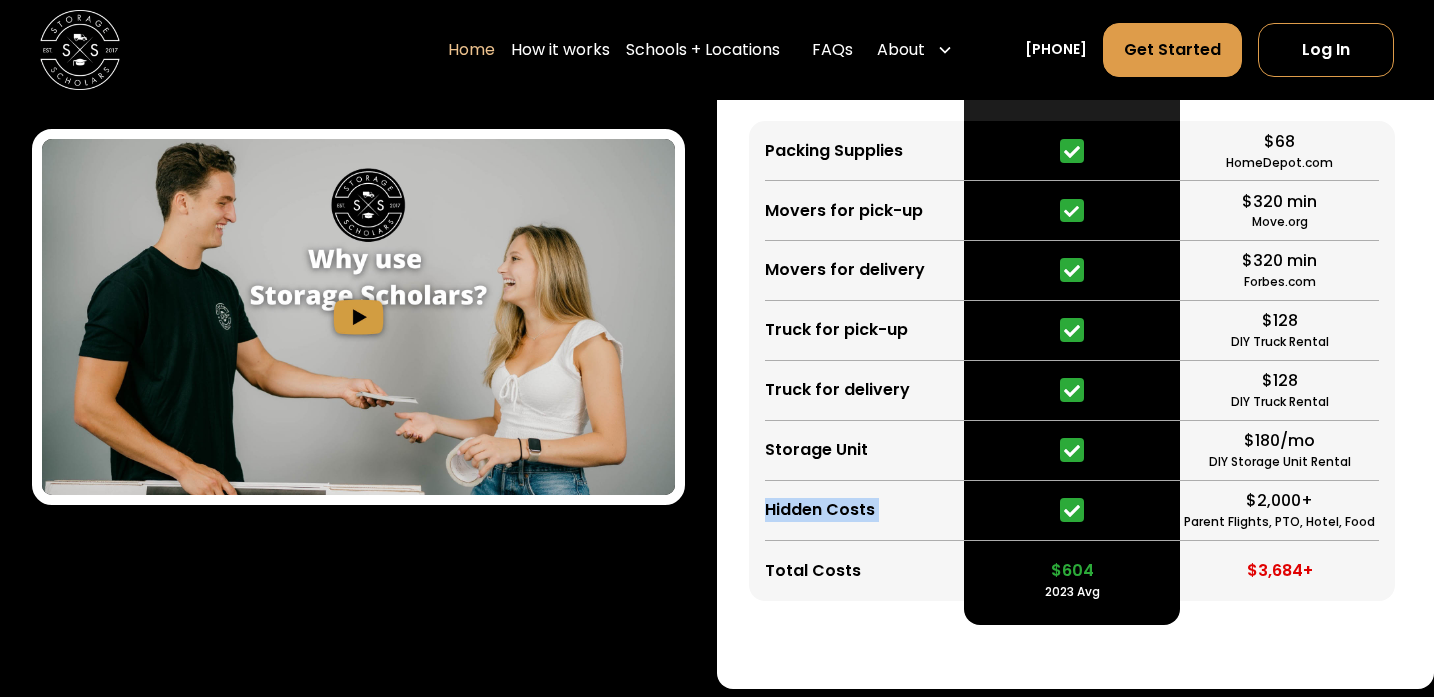 click on "Total Costs" at bounding box center [865, 571] 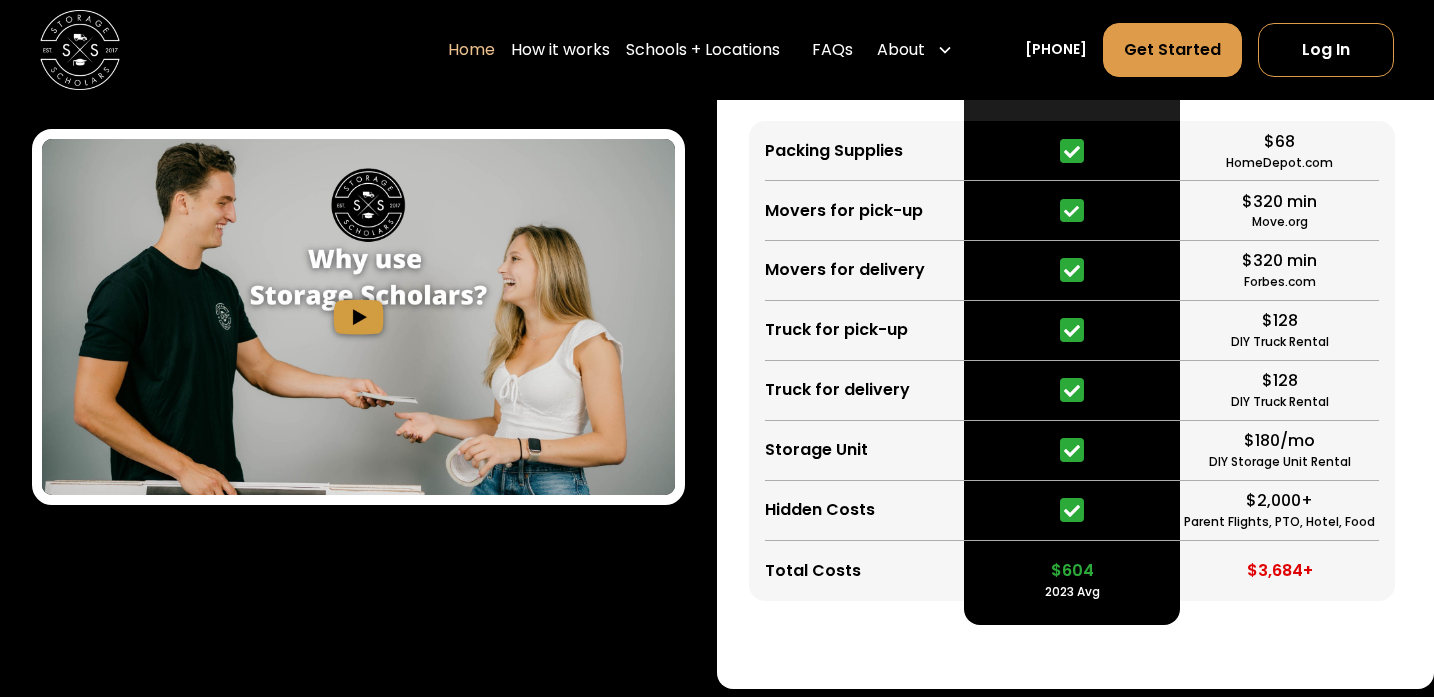 click on "Total Costs" at bounding box center [865, 571] 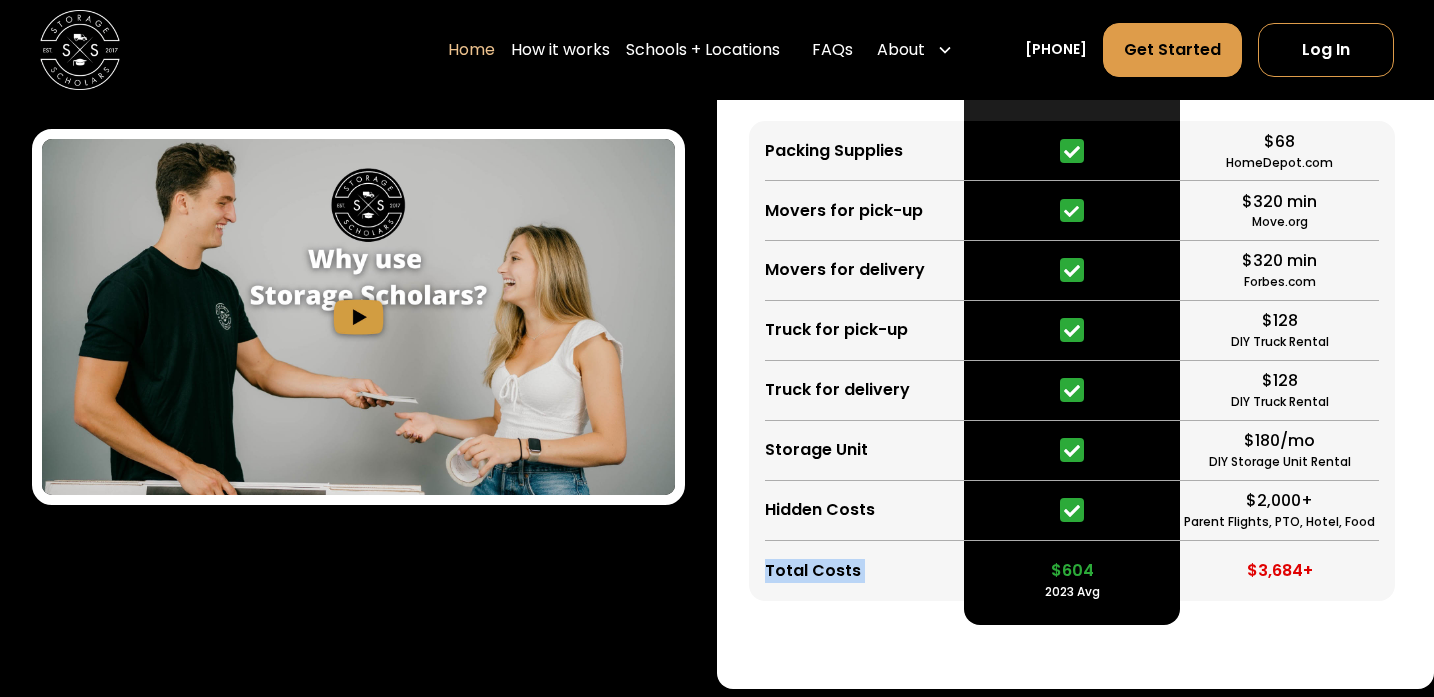 click on "Total Costs" at bounding box center (865, 571) 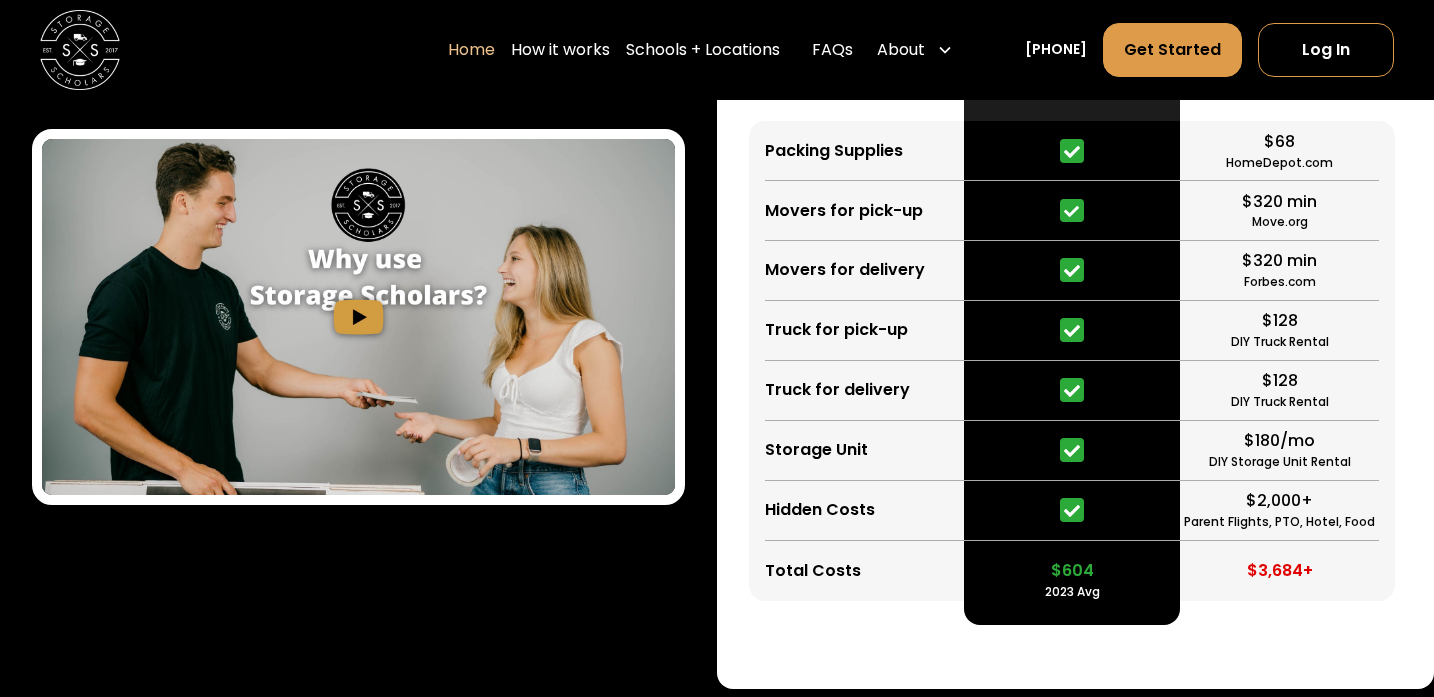 click on "Total Costs" at bounding box center (865, 571) 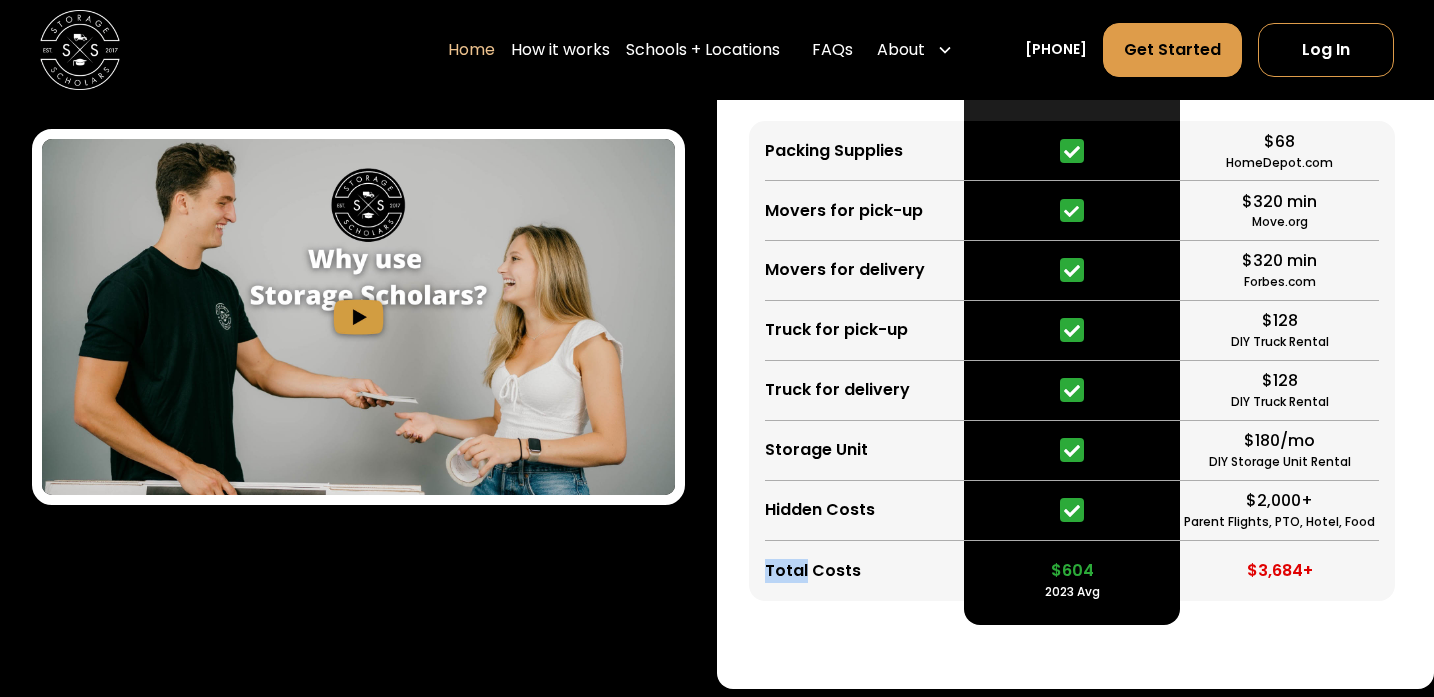 click on "Total Costs" at bounding box center [865, 571] 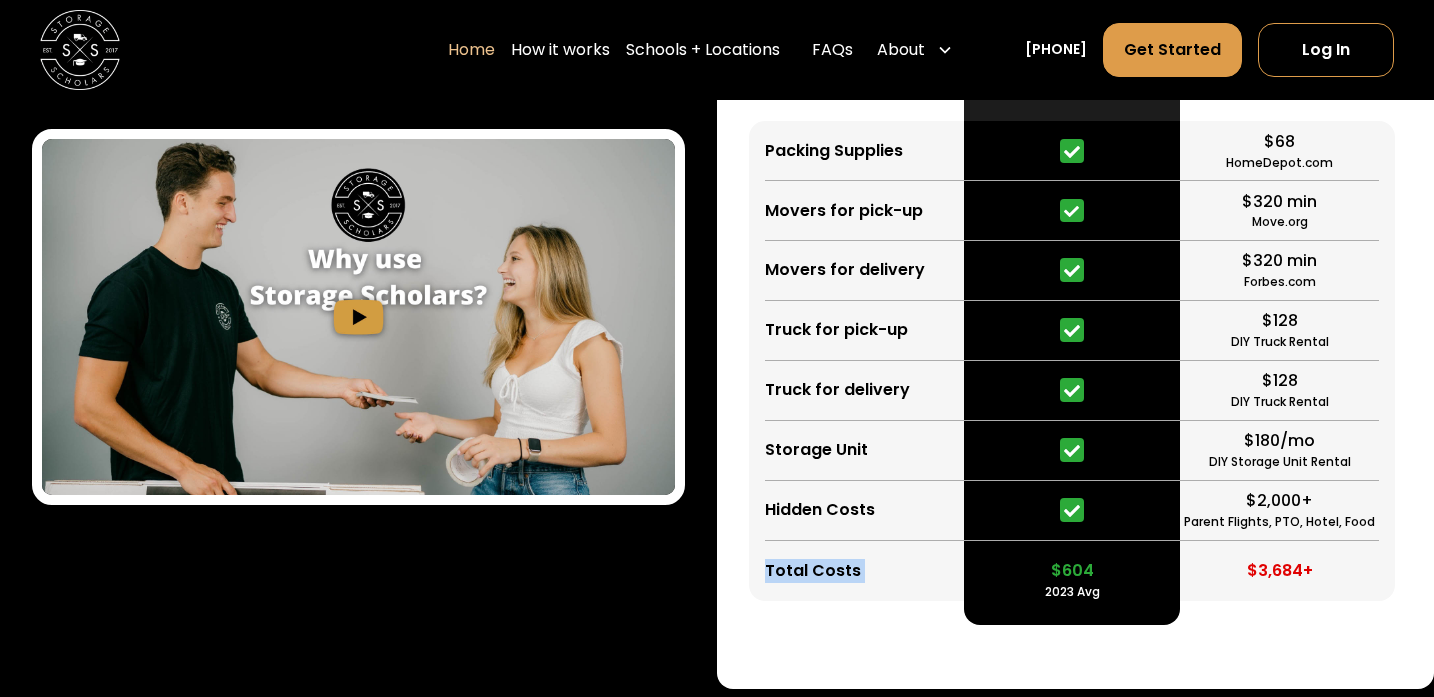 click on "Hidden Costs" at bounding box center [865, 511] 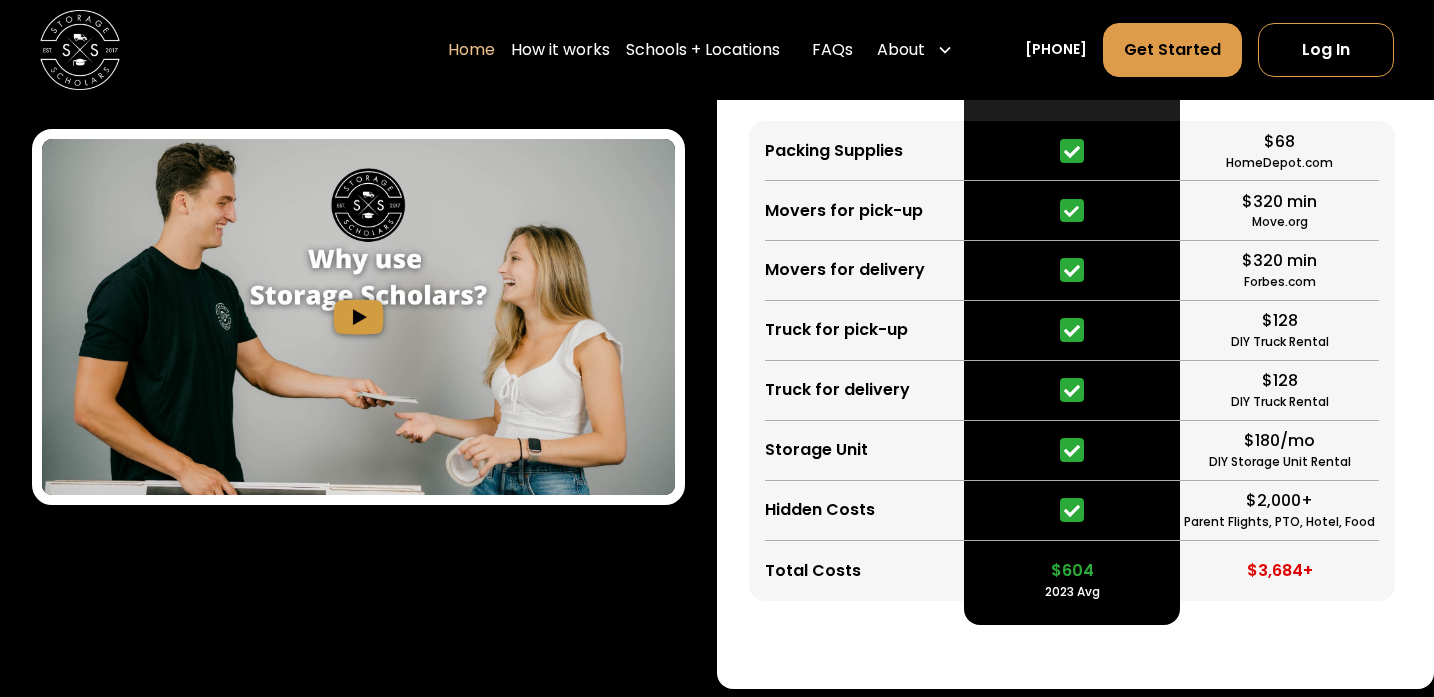 click on "Hidden Costs" at bounding box center (865, 511) 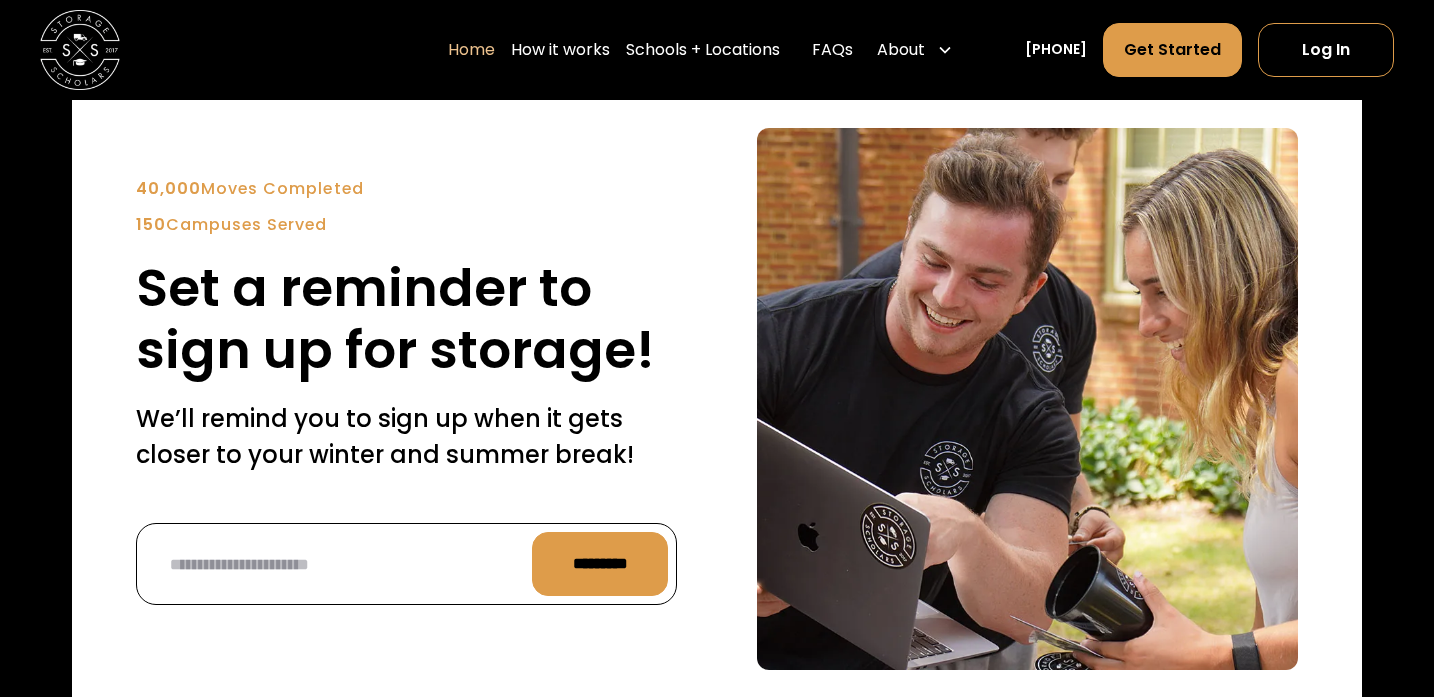 scroll, scrollTop: 4780, scrollLeft: 0, axis: vertical 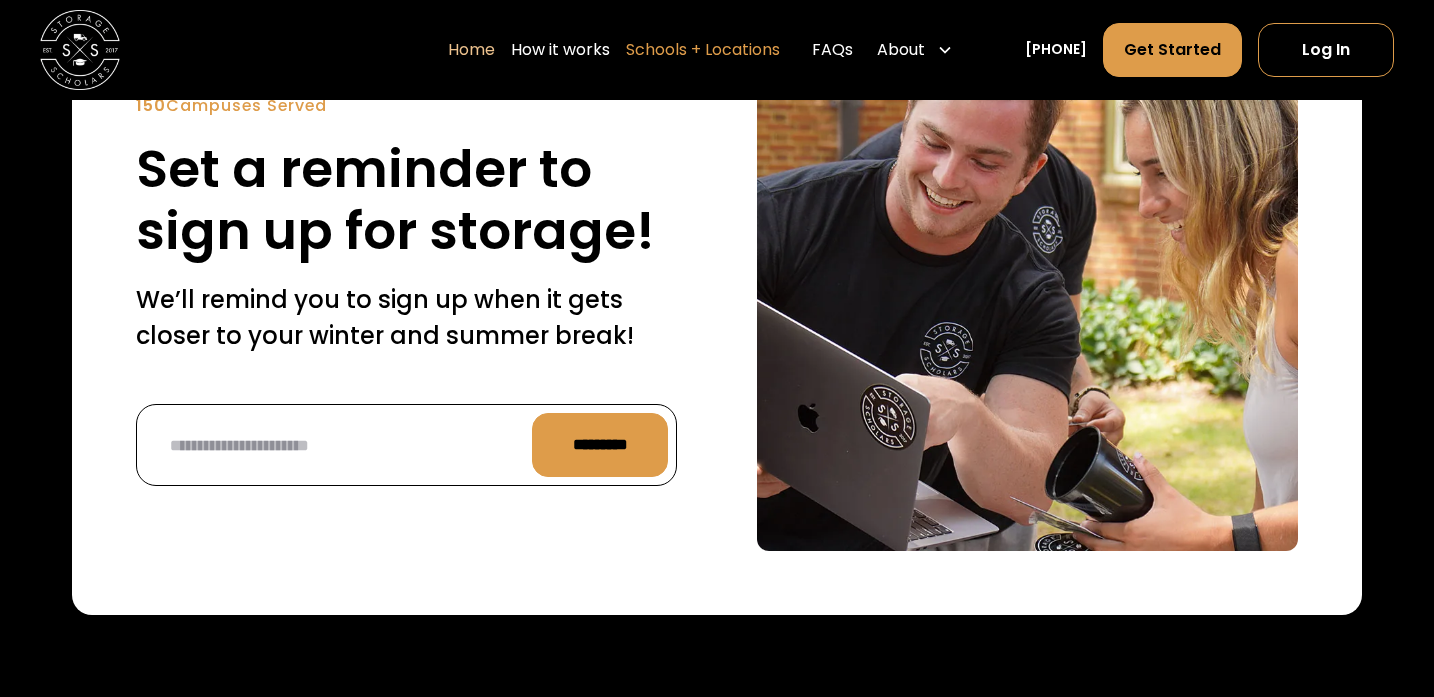 click on "Schools + Locations" at bounding box center [703, 50] 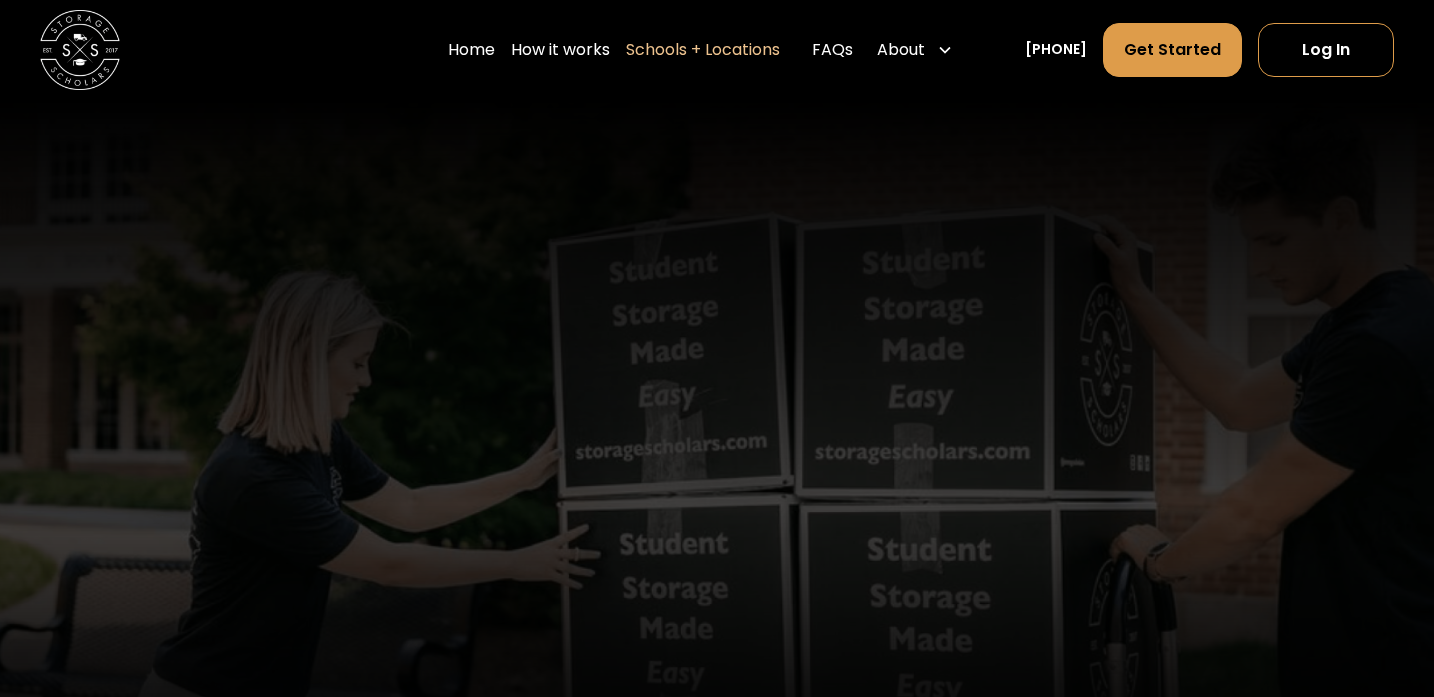 scroll, scrollTop: 0, scrollLeft: 0, axis: both 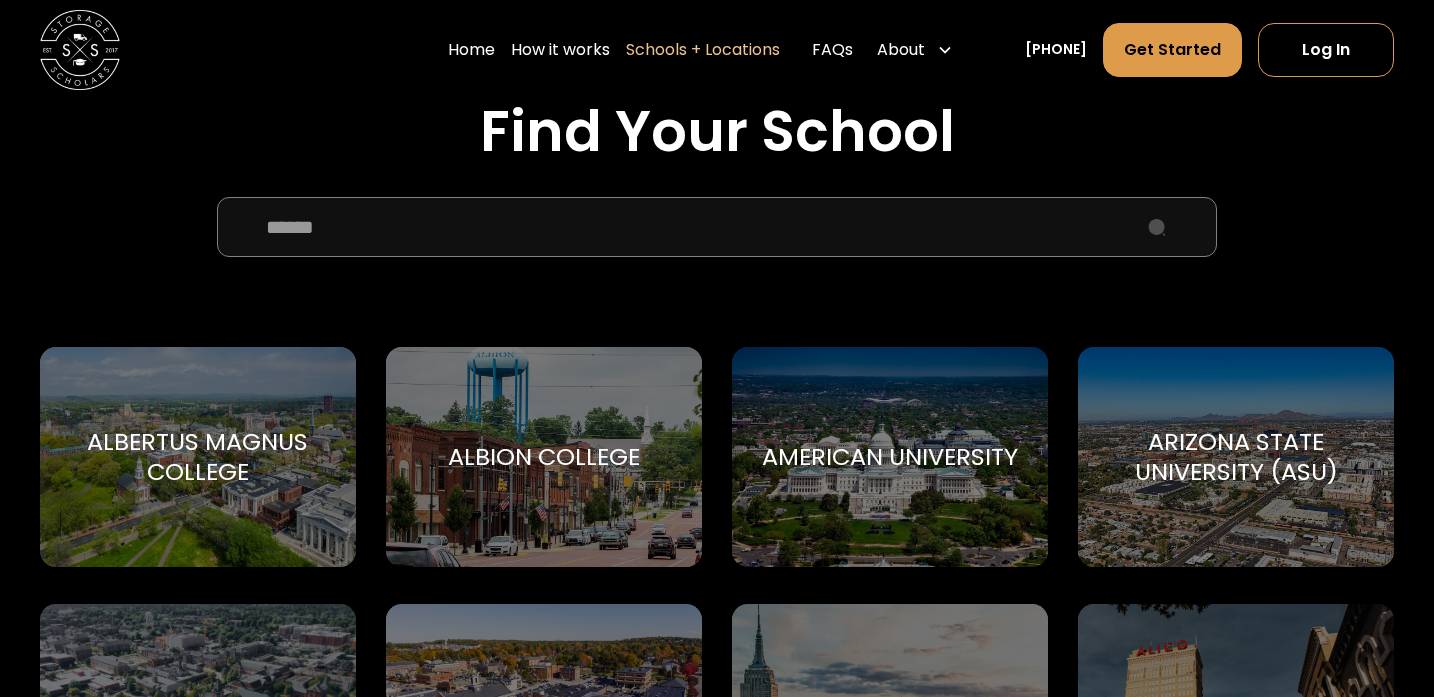 click at bounding box center (716, 227) 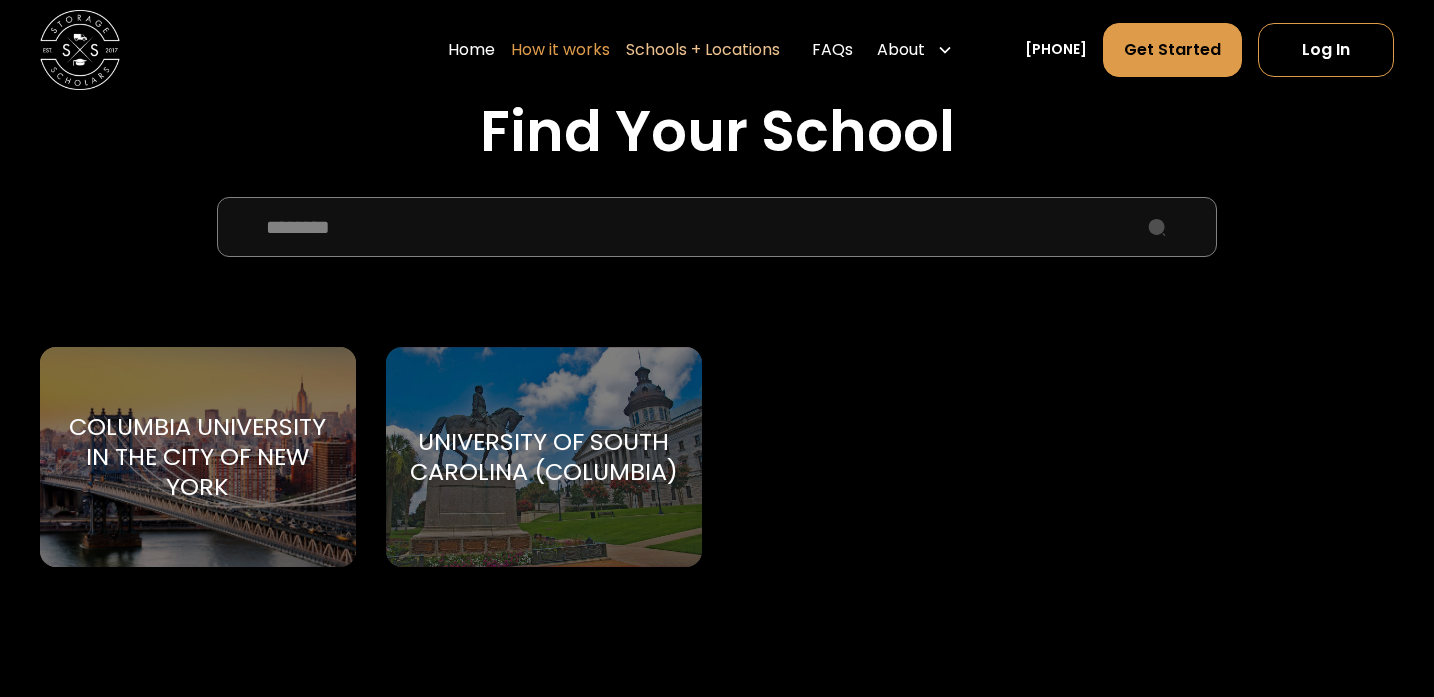 type on "********" 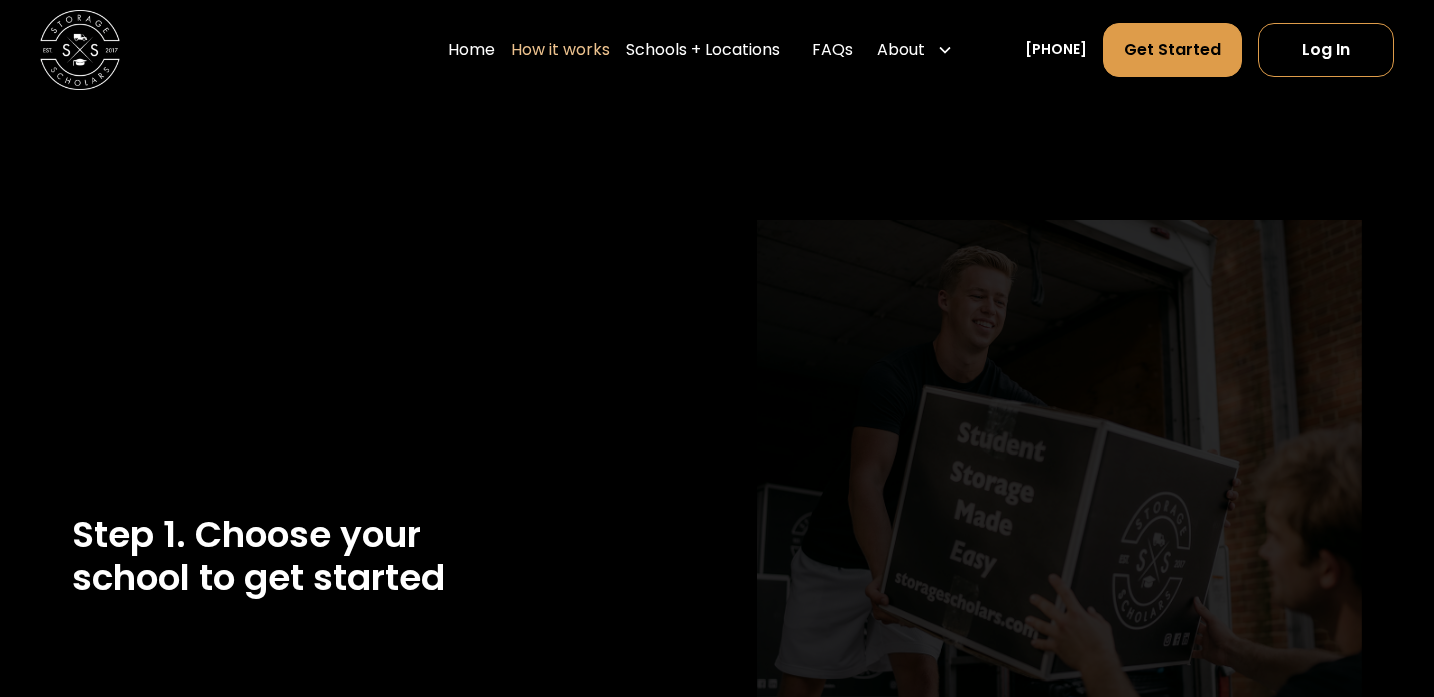scroll, scrollTop: 0, scrollLeft: 0, axis: both 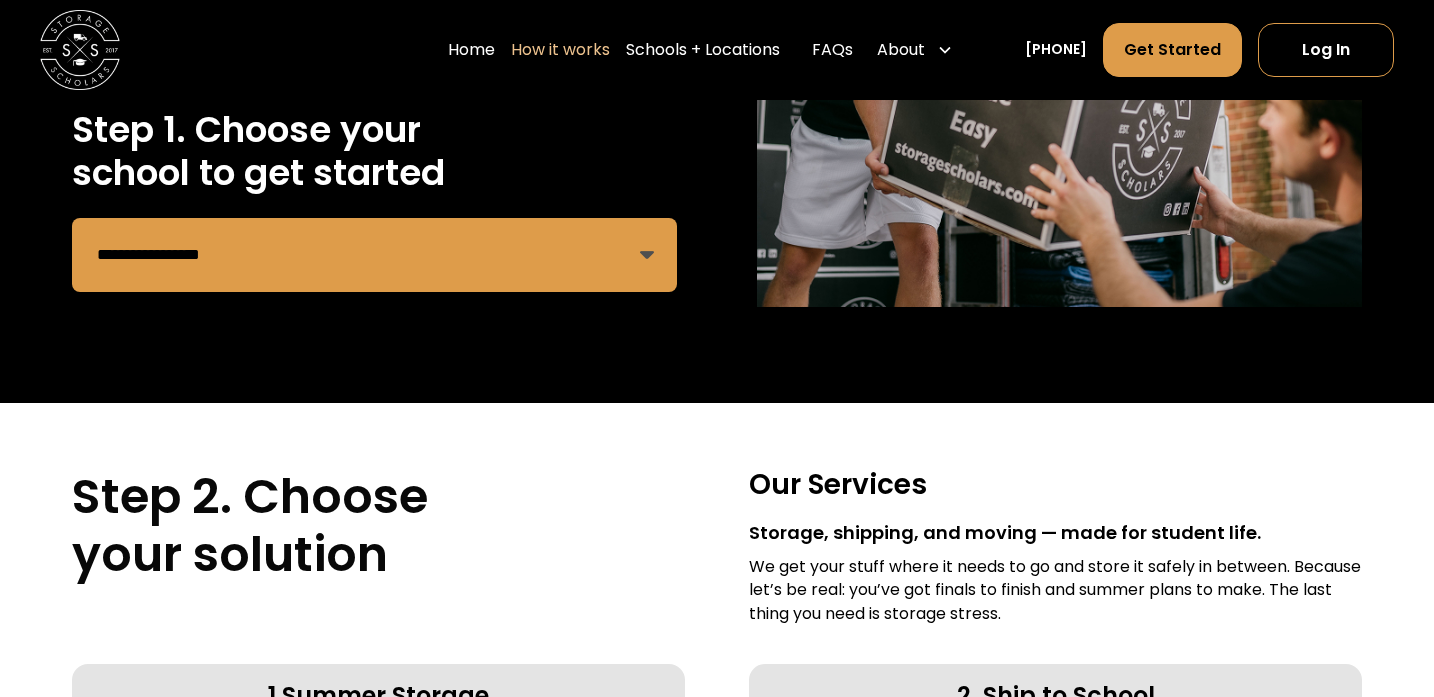 click on "**********" at bounding box center [374, 255] 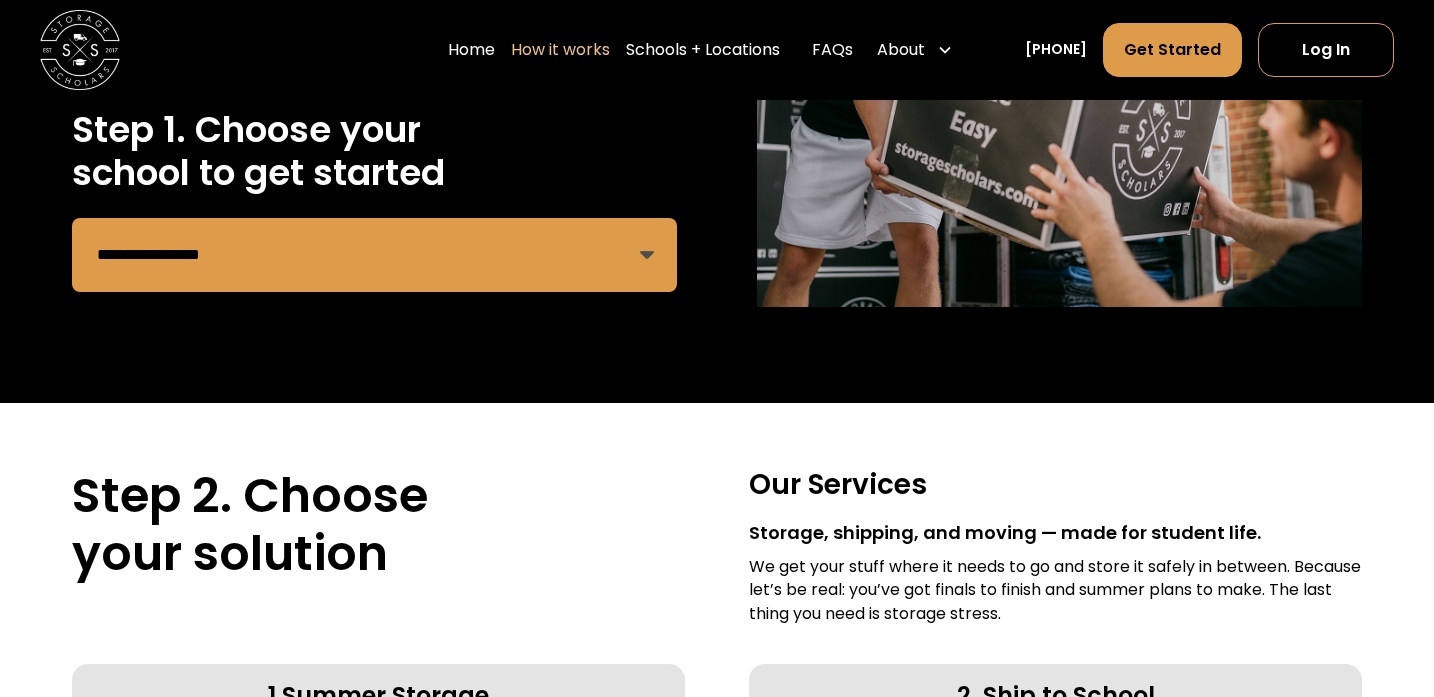 select on "**********" 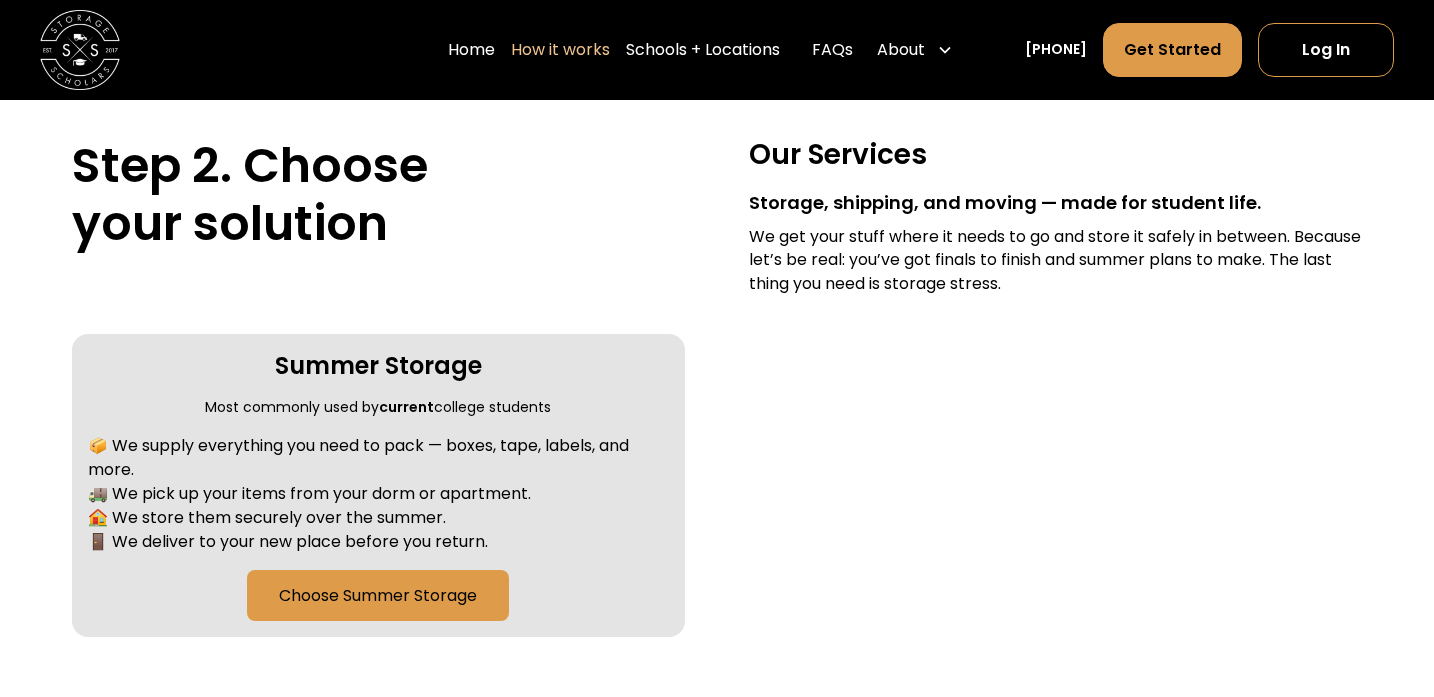 scroll, scrollTop: 736, scrollLeft: 0, axis: vertical 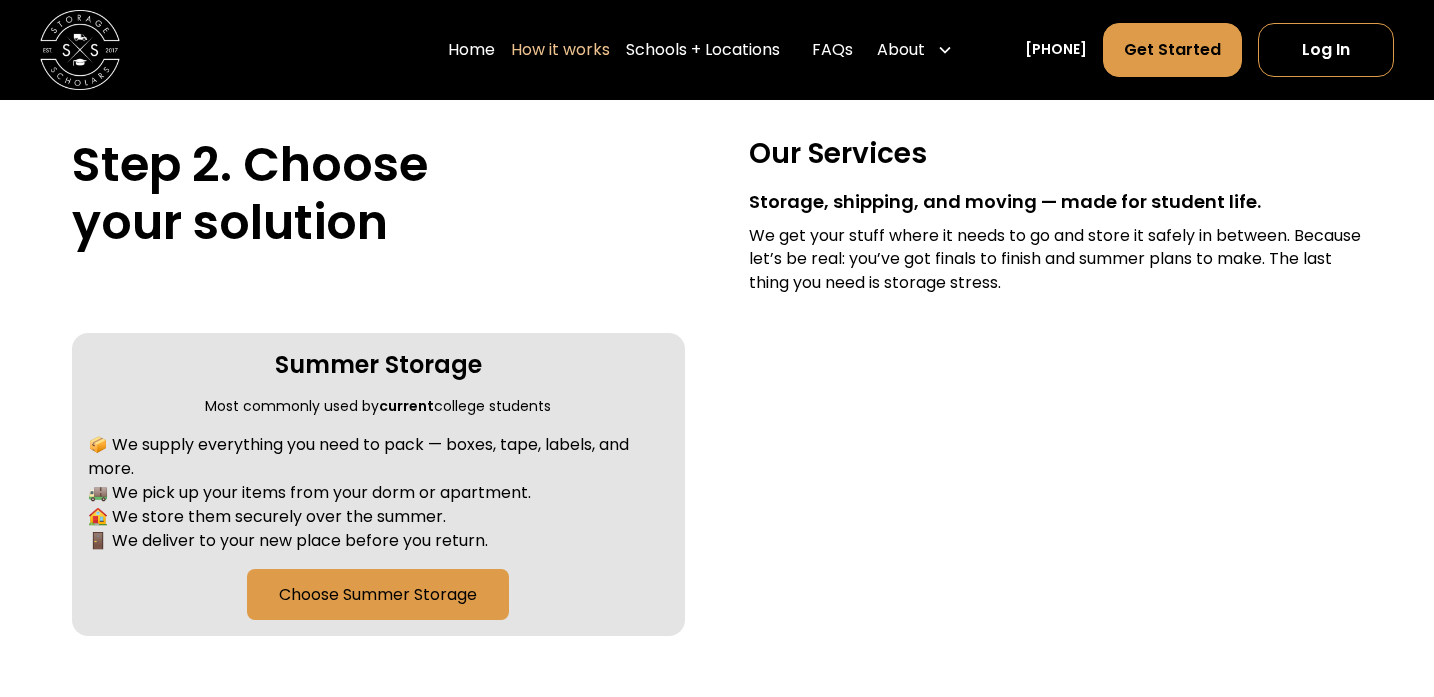click on "📦 We supply everything you need to pack — boxes, tape, labels, and more. 🚚 We pick up your items from your dorm or apartment. 🏠 We store them securely over the summer. 🚪 We deliver to your new place before you return." at bounding box center (378, 493) 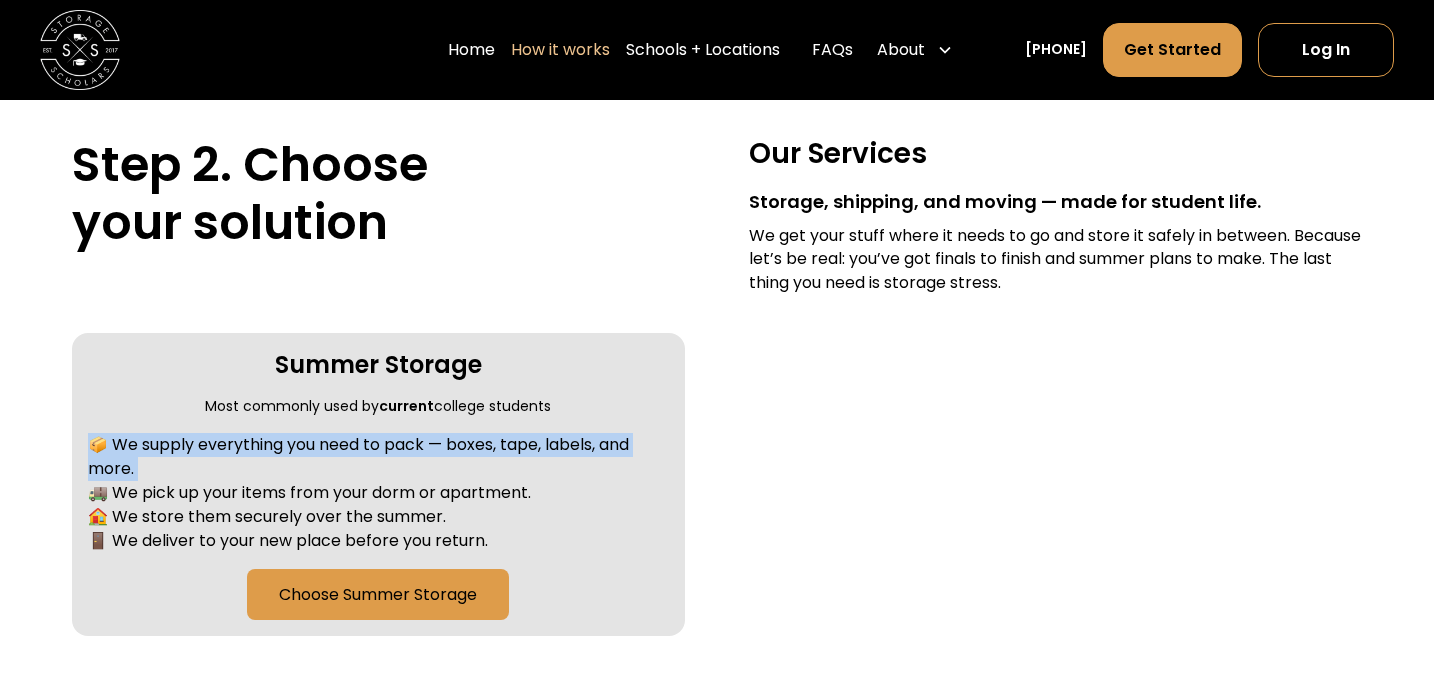 click on "📦 We supply everything you need to pack — boxes, tape, labels, and more. 🚚 We pick up your items from your dorm or apartment. 🏠 We store them securely over the summer. 🚪 We deliver to your new place before you return." at bounding box center [378, 493] 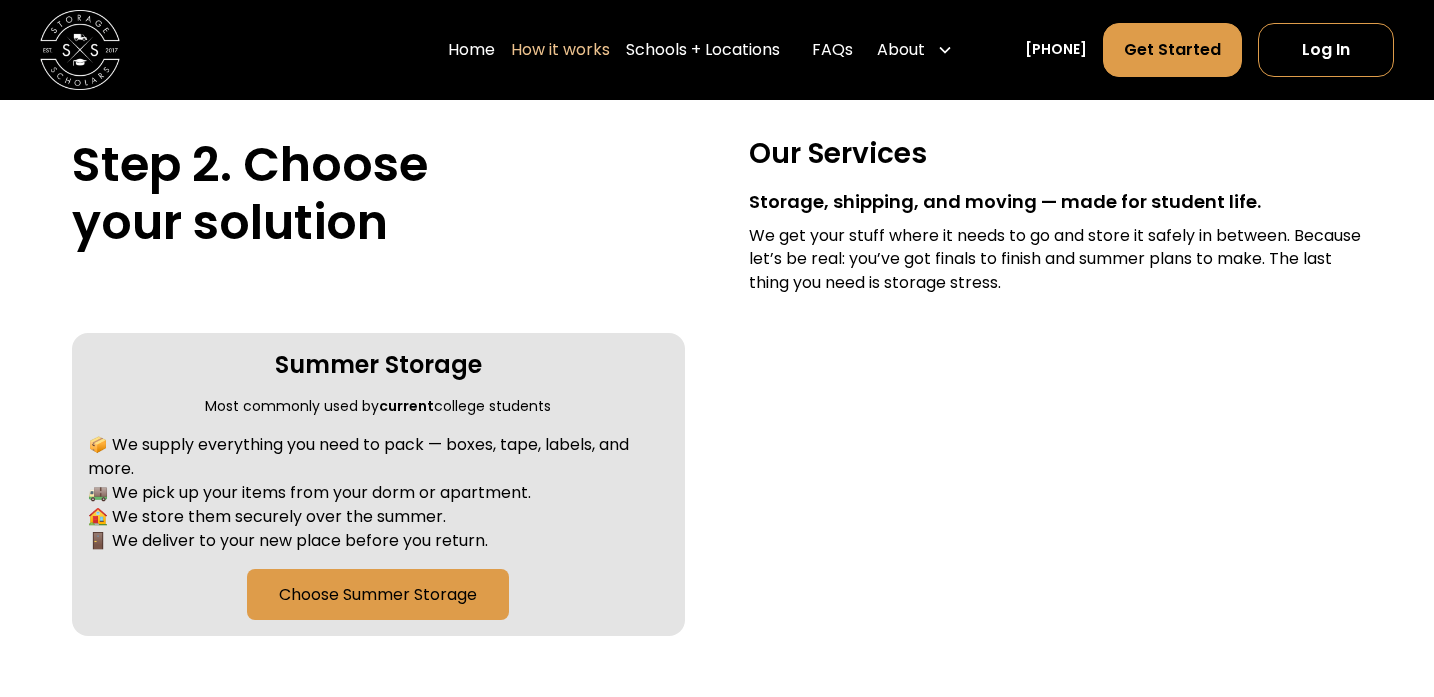 click on "📦 We supply everything you need to pack — boxes, tape, labels, and more. 🚚 We pick up your items from your dorm or apartment. 🏠 We store them securely over the summer. 🚪 We deliver to your new place before you return." at bounding box center [378, 493] 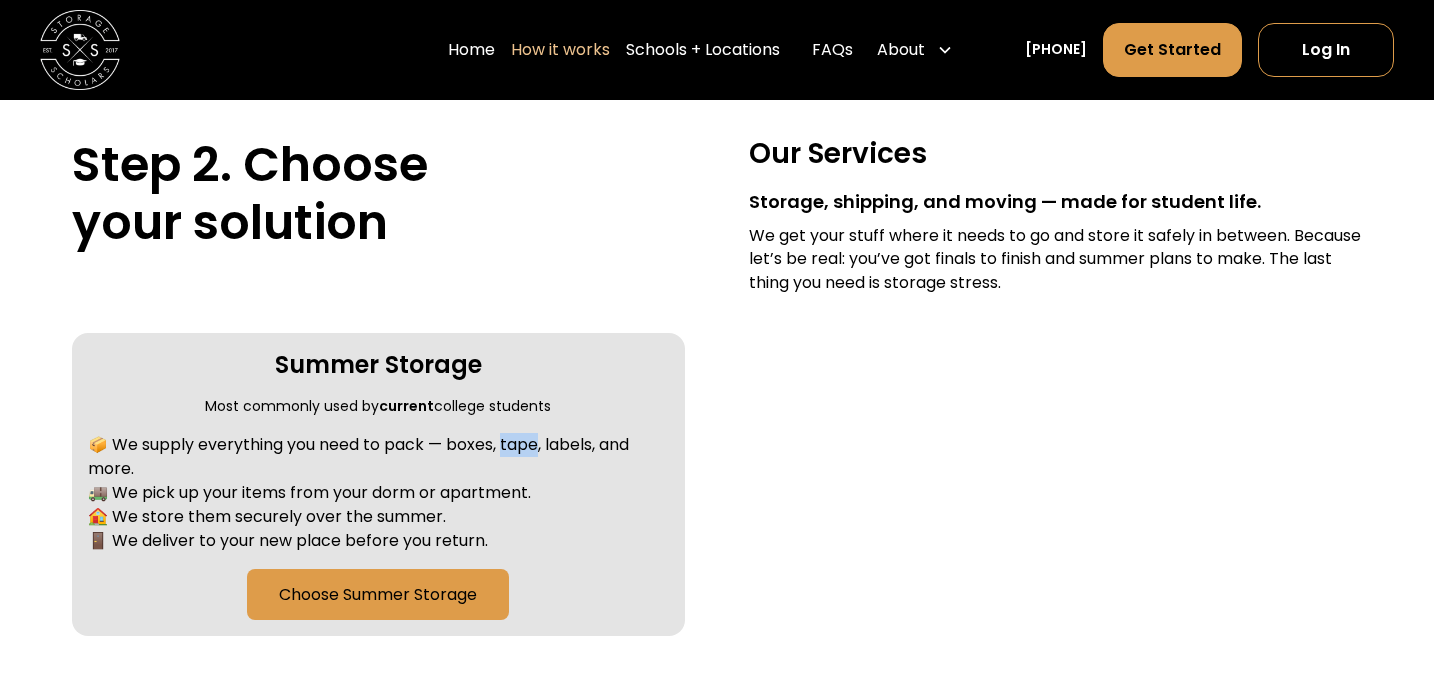 click on "📦 We supply everything you need to pack — boxes, tape, labels, and more. 🚚 We pick up your items from your dorm or apartment. 🏠 We store them securely over the summer. 🚪 We deliver to your new place before you return." at bounding box center [378, 493] 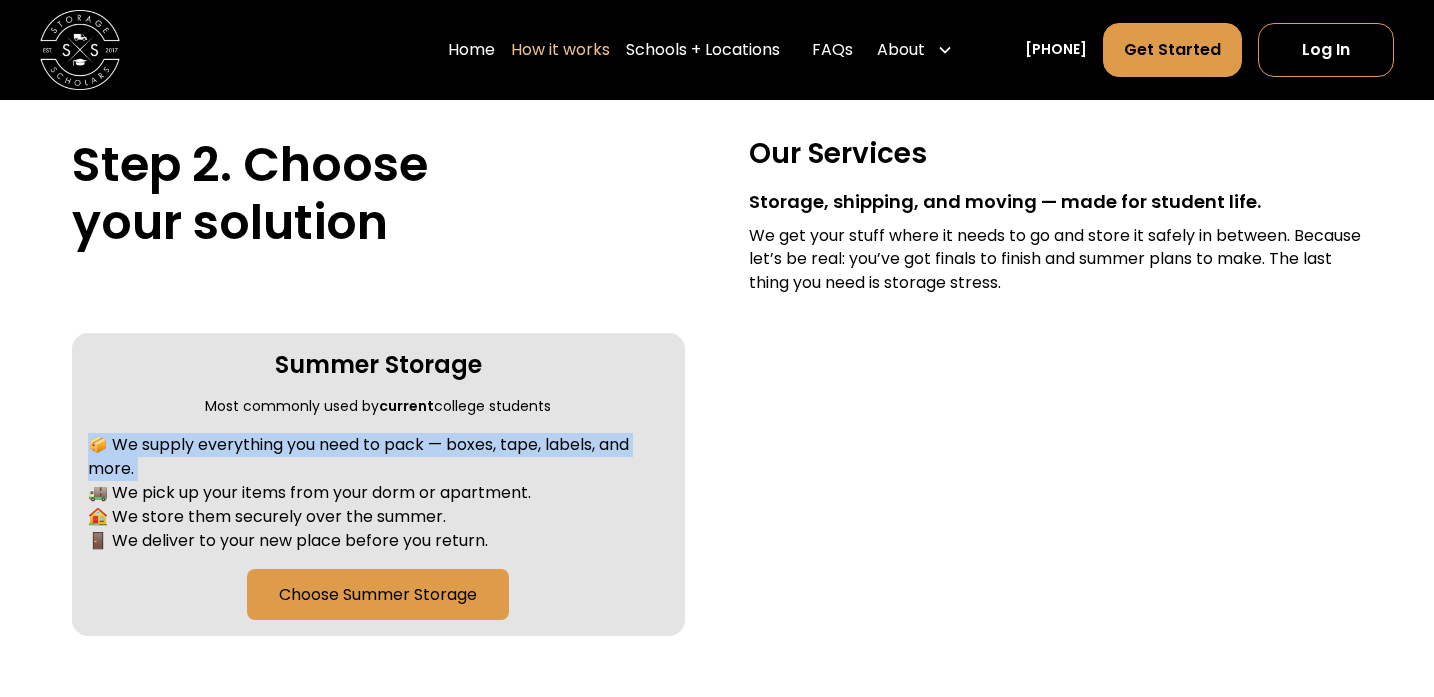 click on "1.  Summer Storage Most commonly used by  current  college students 📦 We supply everything you need to pack — boxes, tape, labels, and more. 🚚 We pick up your items from your dorm or apartment. 🏠 We store them securely over the summer. 🚪 We deliver to your new place before you return. Choose Summer Storage" at bounding box center [378, 484] 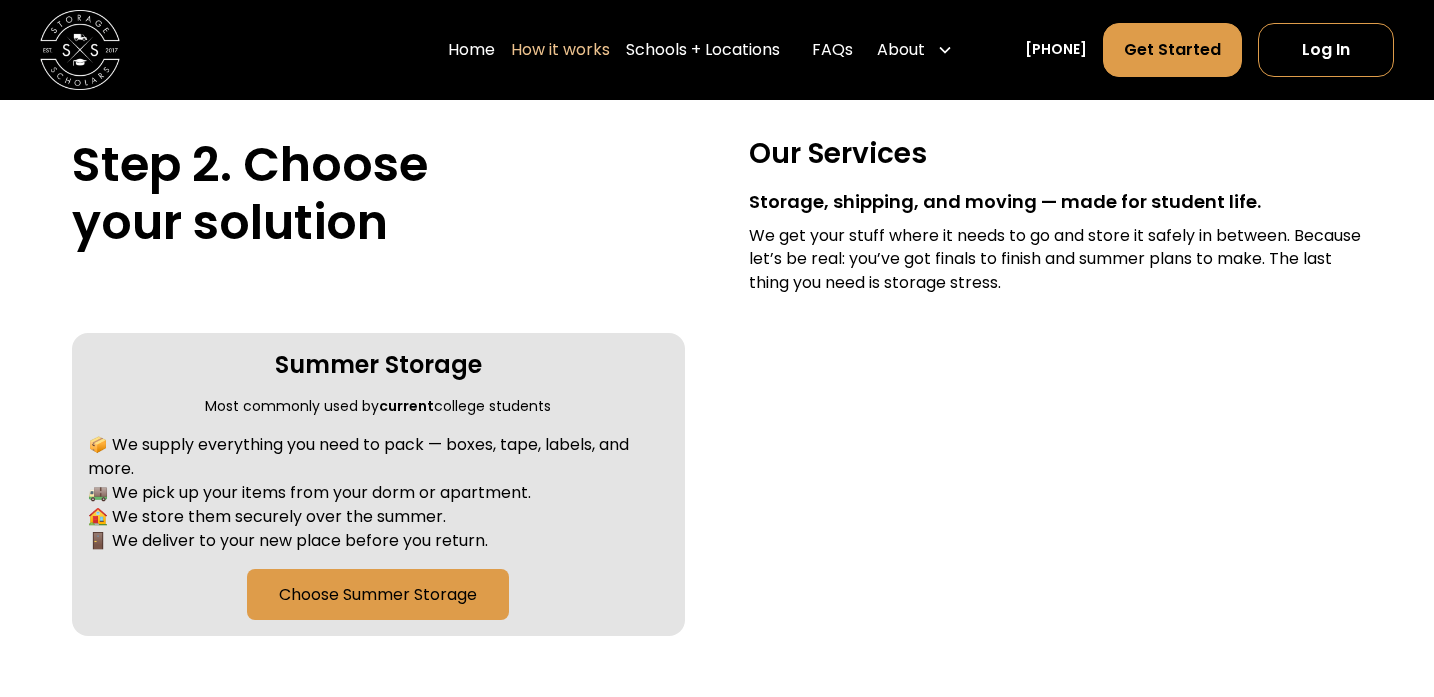 click on "1.  Summer Storage Most commonly used by  current  college students 📦 We supply everything you need to pack — boxes, tape, labels, and more. 🚚 We pick up your items from your dorm or apartment. 🏠 We store them securely over the summer. 🚪 We deliver to your new place before you return. Choose Summer Storage" at bounding box center [378, 484] 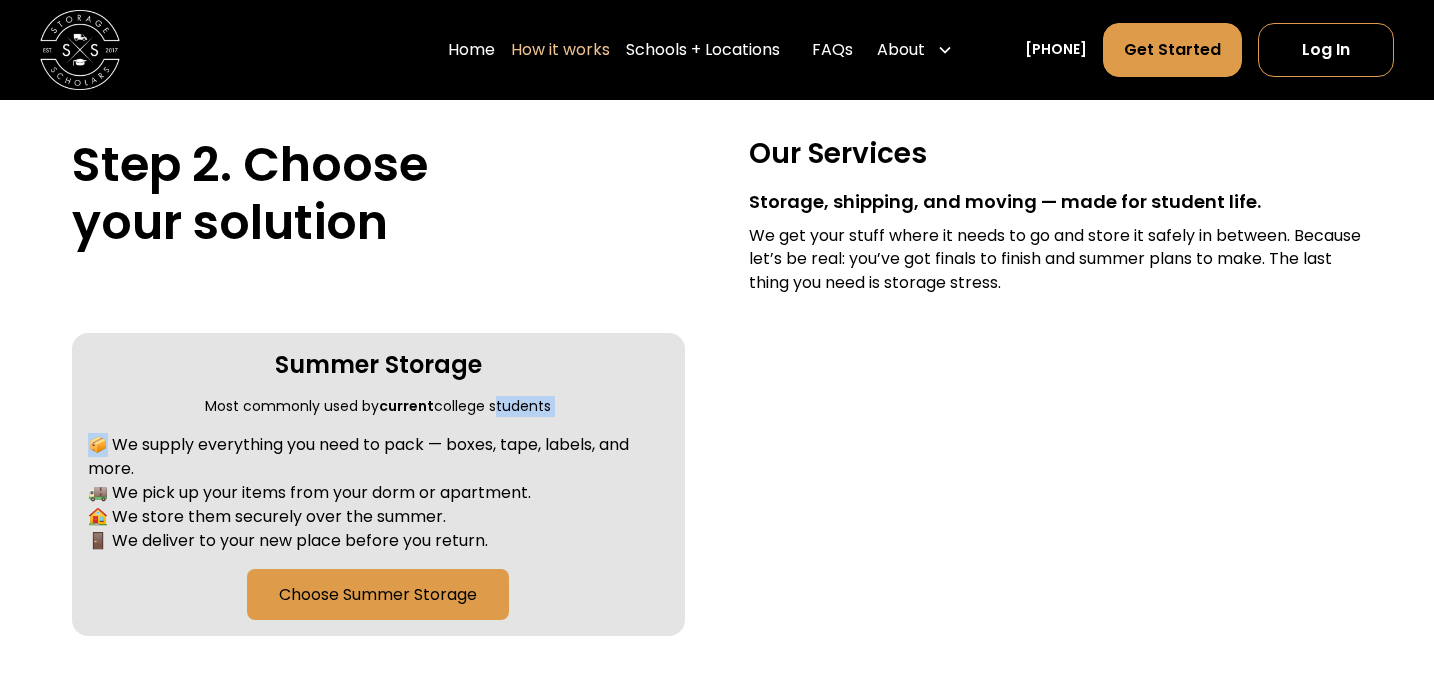 click on "1.  Summer Storage Most commonly used by  current  college students 📦 We supply everything you need to pack — boxes, tape, labels, and more. 🚚 We pick up your items from your dorm or apartment. 🏠 We store them securely over the summer. 🚪 We deliver to your new place before you return. Choose Summer Storage" at bounding box center (378, 484) 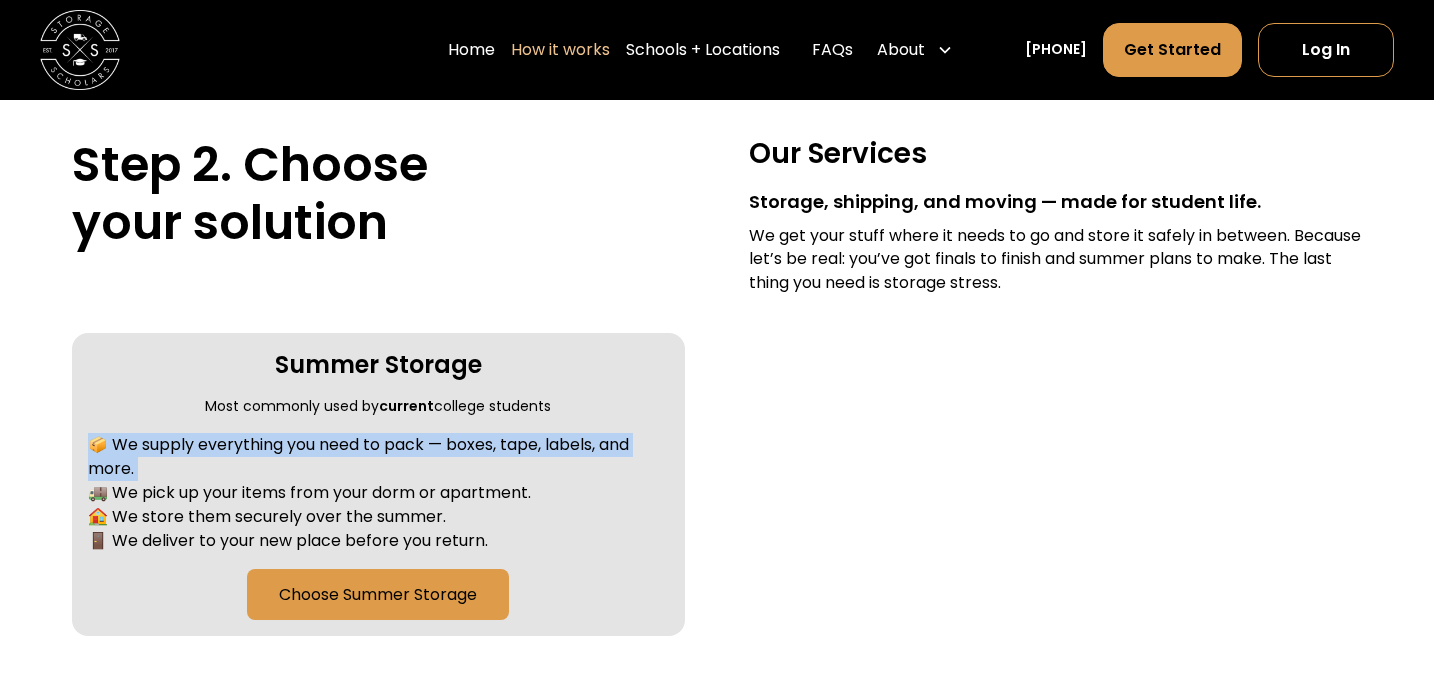 click on "Our Services Storage, shipping, and moving — made for student life. We get your stuff where it needs to go and store it safely in between. Because let’s be real: you’ve got finals to finish and summer plans to make. The last thing you need is storage stress." at bounding box center [1055, 218] 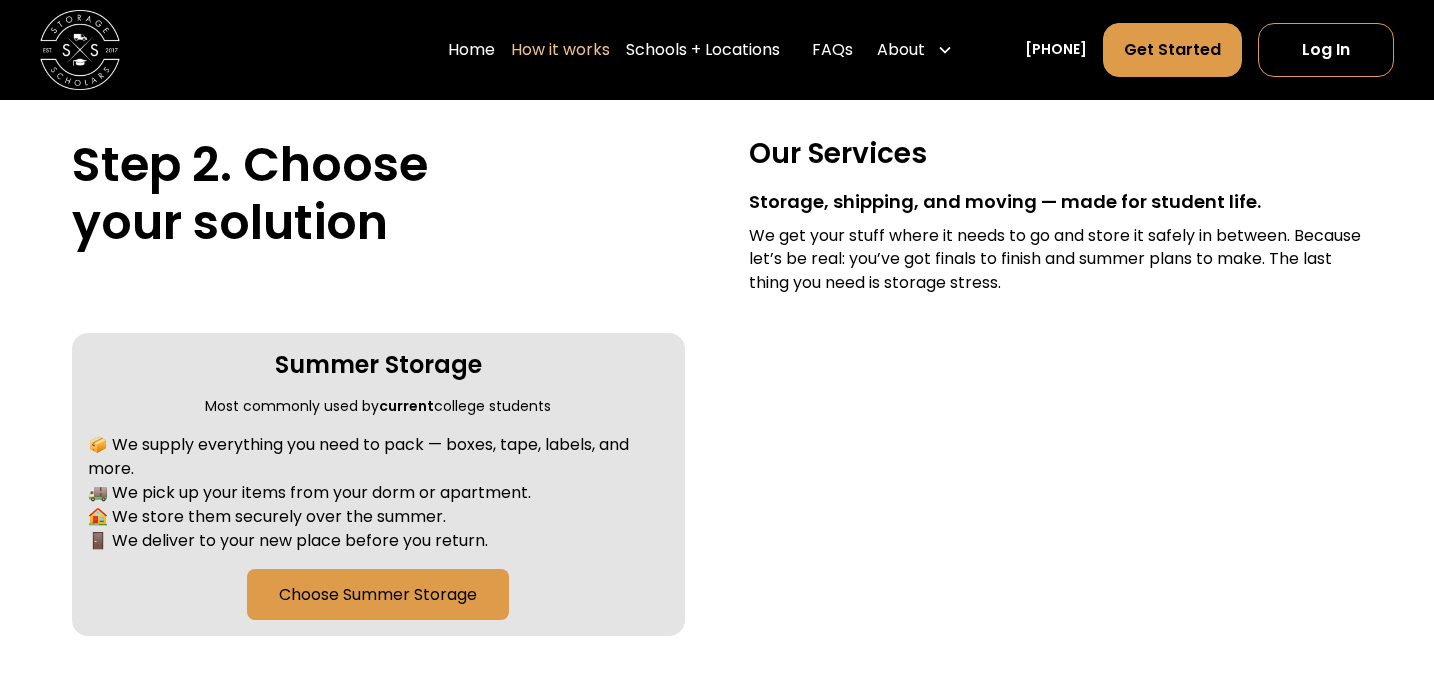 click on "Our Services Storage, shipping, and moving — made for student life. We get your stuff where it needs to go and store it safely in between. Because let’s be real: you’ve got finals to finish and summer plans to make. The last thing you need is storage stress." at bounding box center (1055, 218) 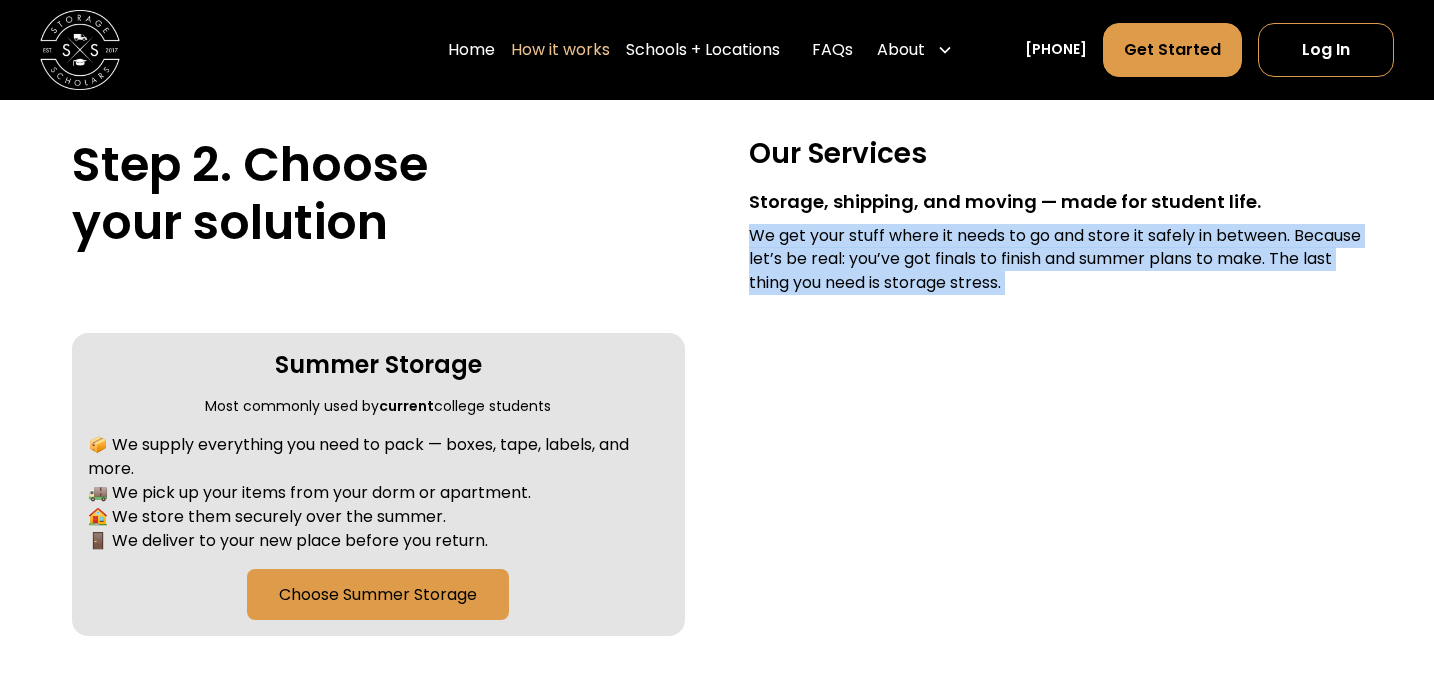 click on "We get your stuff where it needs to go and store it safely in between. Because let’s be real: you’ve got finals to finish and summer plans to make. The last thing you need is storage stress." at bounding box center [1055, 260] 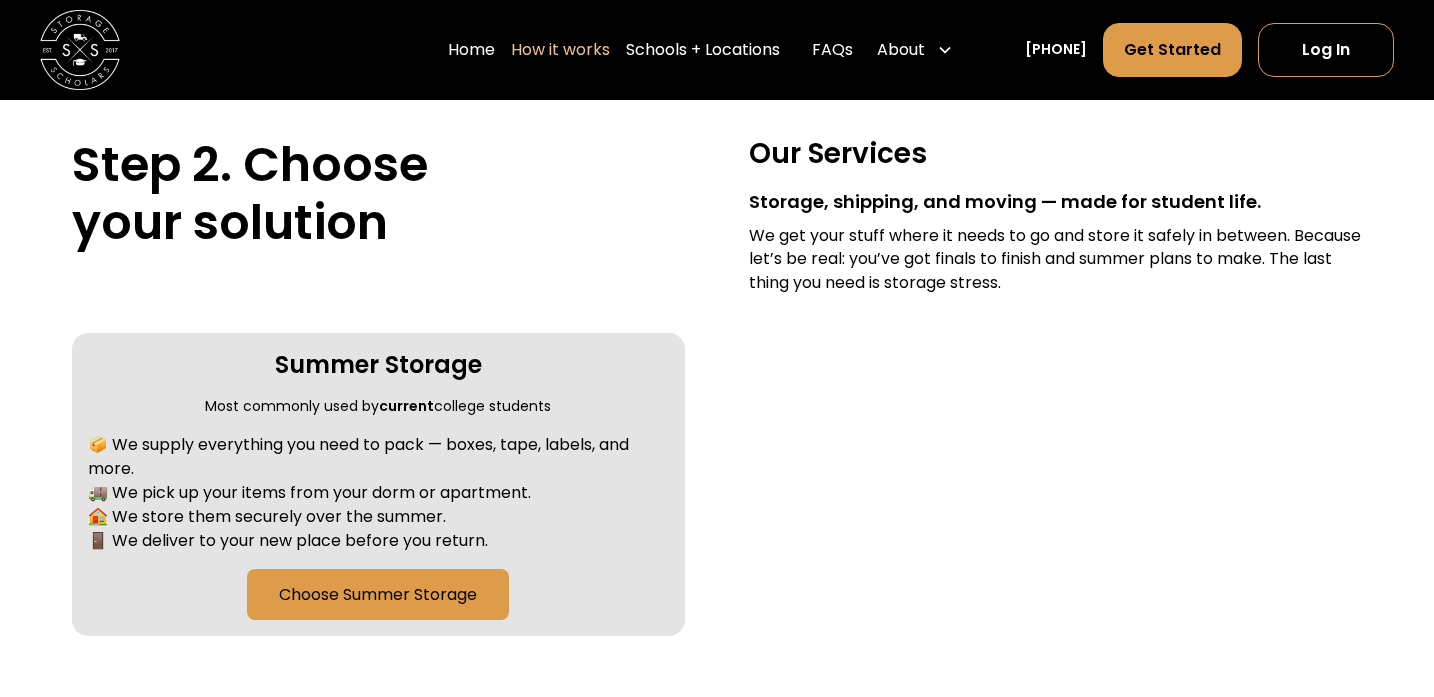 click on "We get your stuff where it needs to go and store it safely in between. Because let’s be real: you’ve got finals to finish and summer plans to make. The last thing you need is storage stress." at bounding box center [1055, 260] 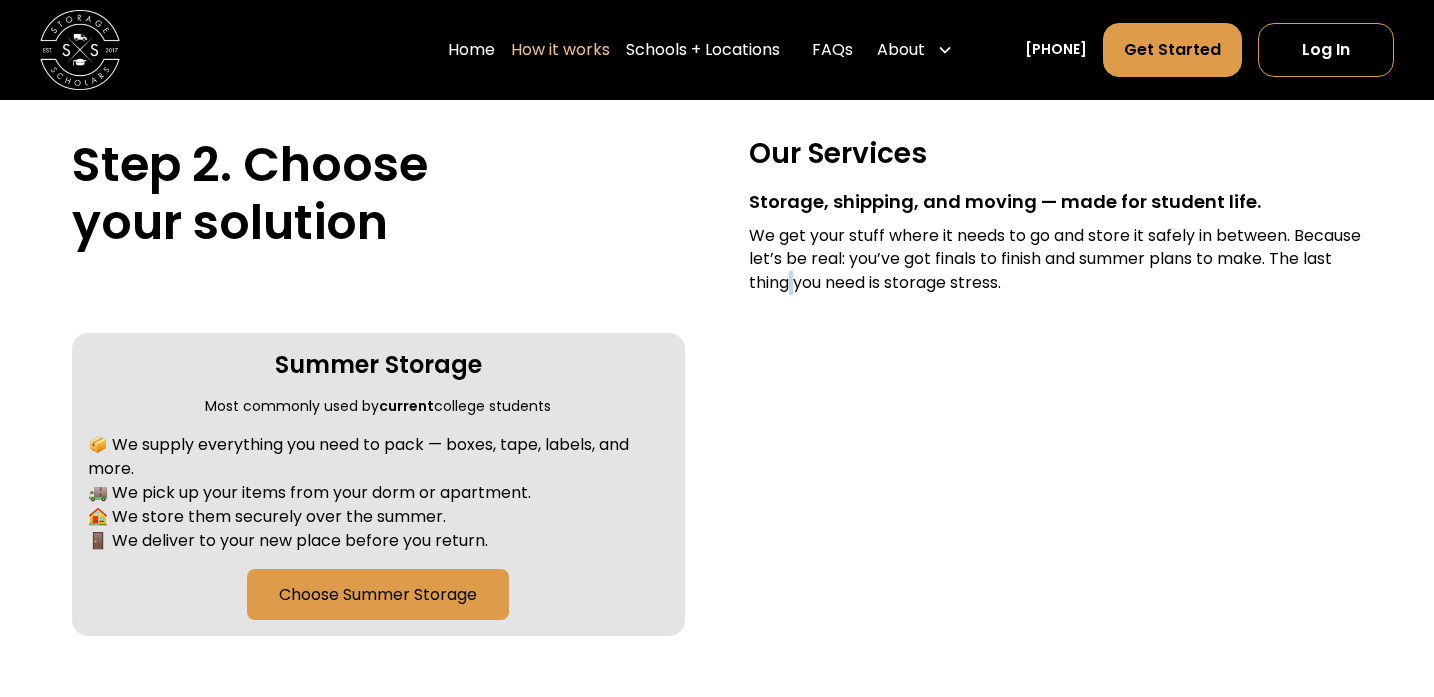 click on "We get your stuff where it needs to go and store it safely in between. Because let’s be real: you’ve got finals to finish and summer plans to make. The last thing you need is storage stress." at bounding box center [1055, 260] 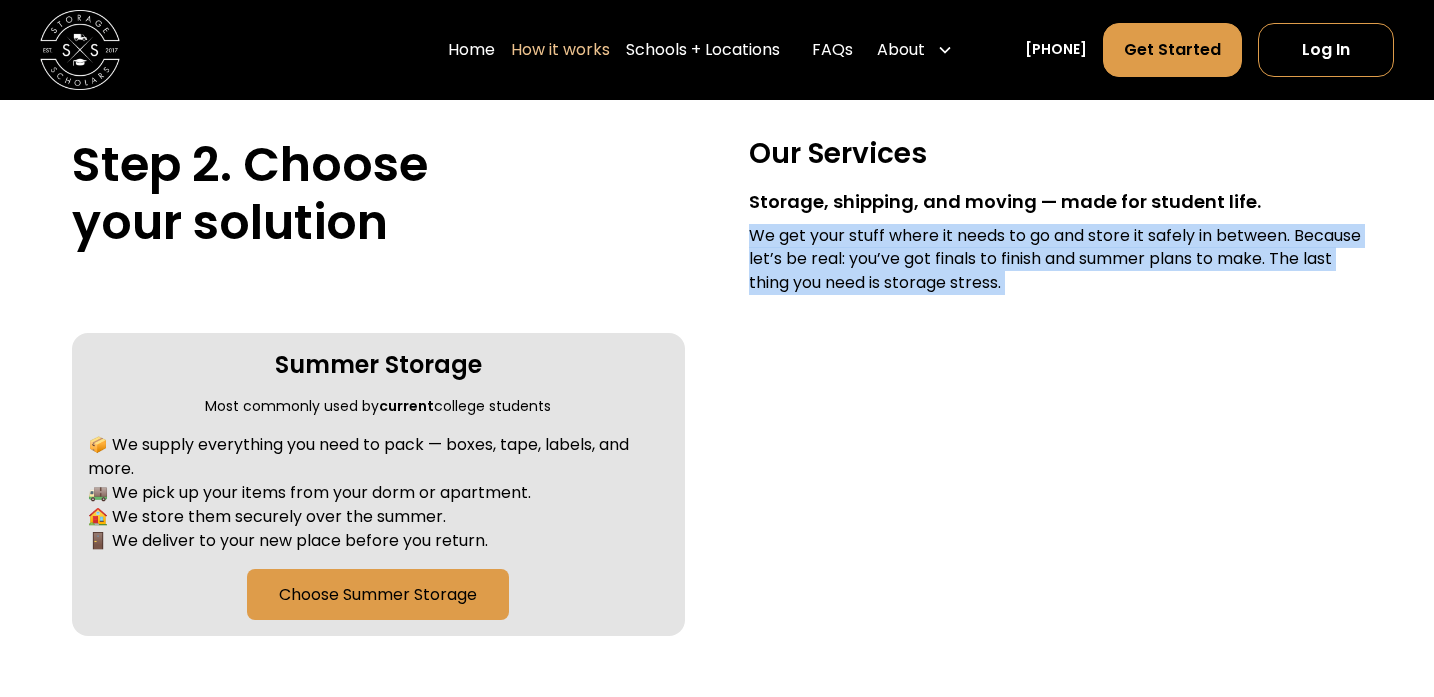 click on "We get your stuff where it needs to go and store it safely in between. Because let’s be real: you’ve got finals to finish and summer plans to make. The last thing you need is storage stress." at bounding box center (1055, 260) 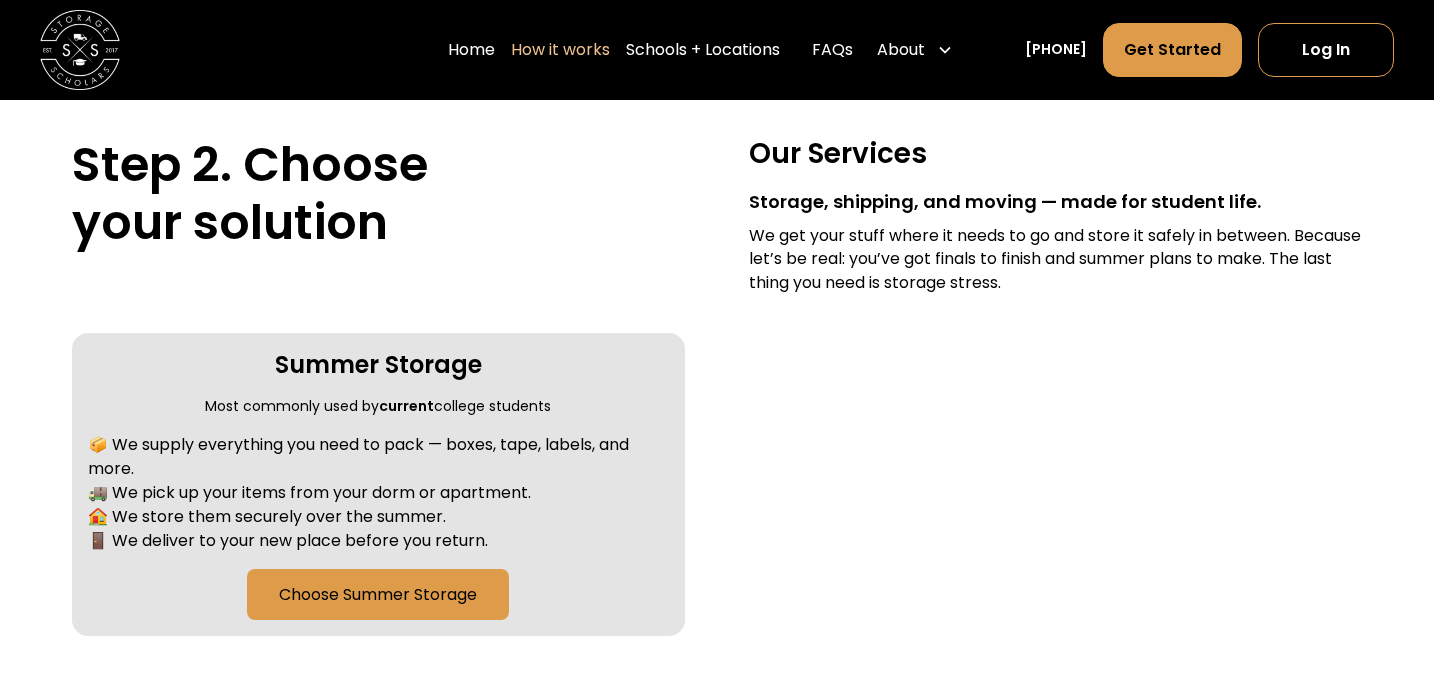 click on "We get your stuff where it needs to go and store it safely in between. Because let’s be real: you’ve got finals to finish and summer plans to make. The last thing you need is storage stress." at bounding box center (1055, 260) 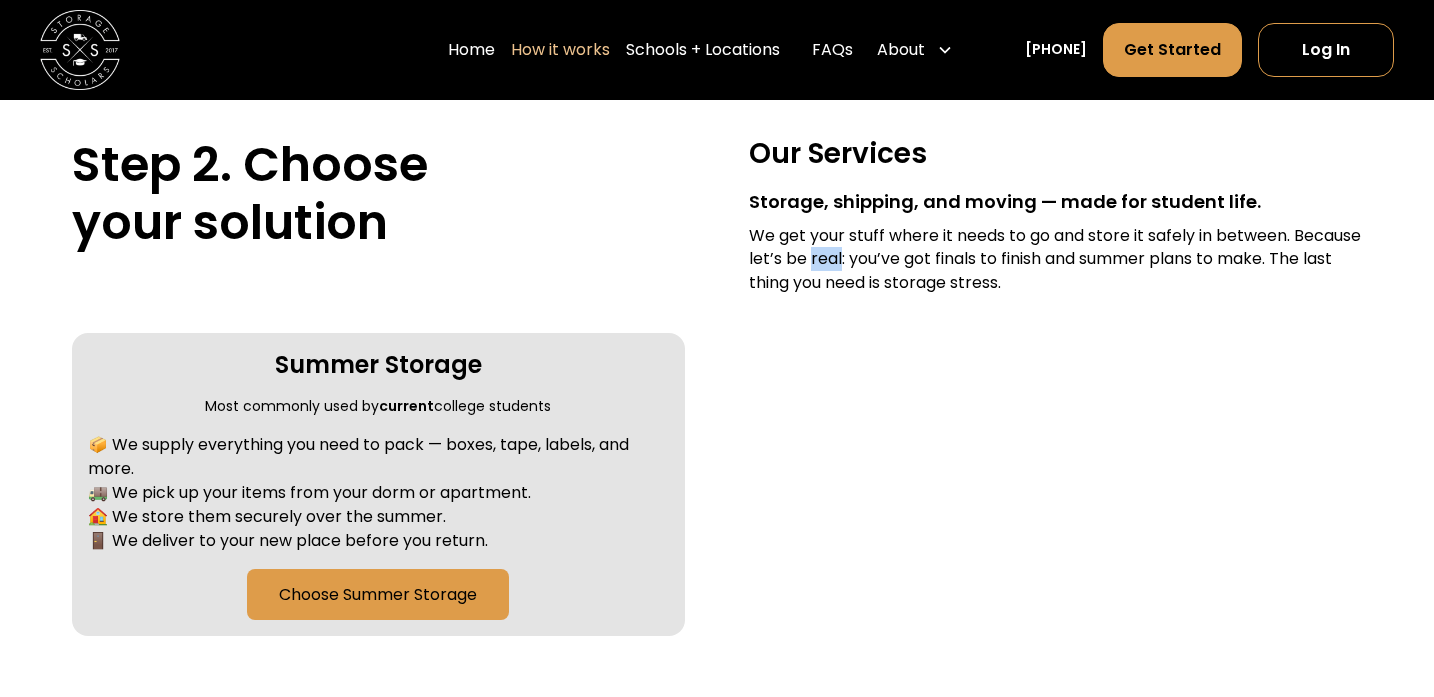 click on "We get your stuff where it needs to go and store it safely in between. Because let’s be real: you’ve got finals to finish and summer plans to make. The last thing you need is storage stress." at bounding box center (1055, 260) 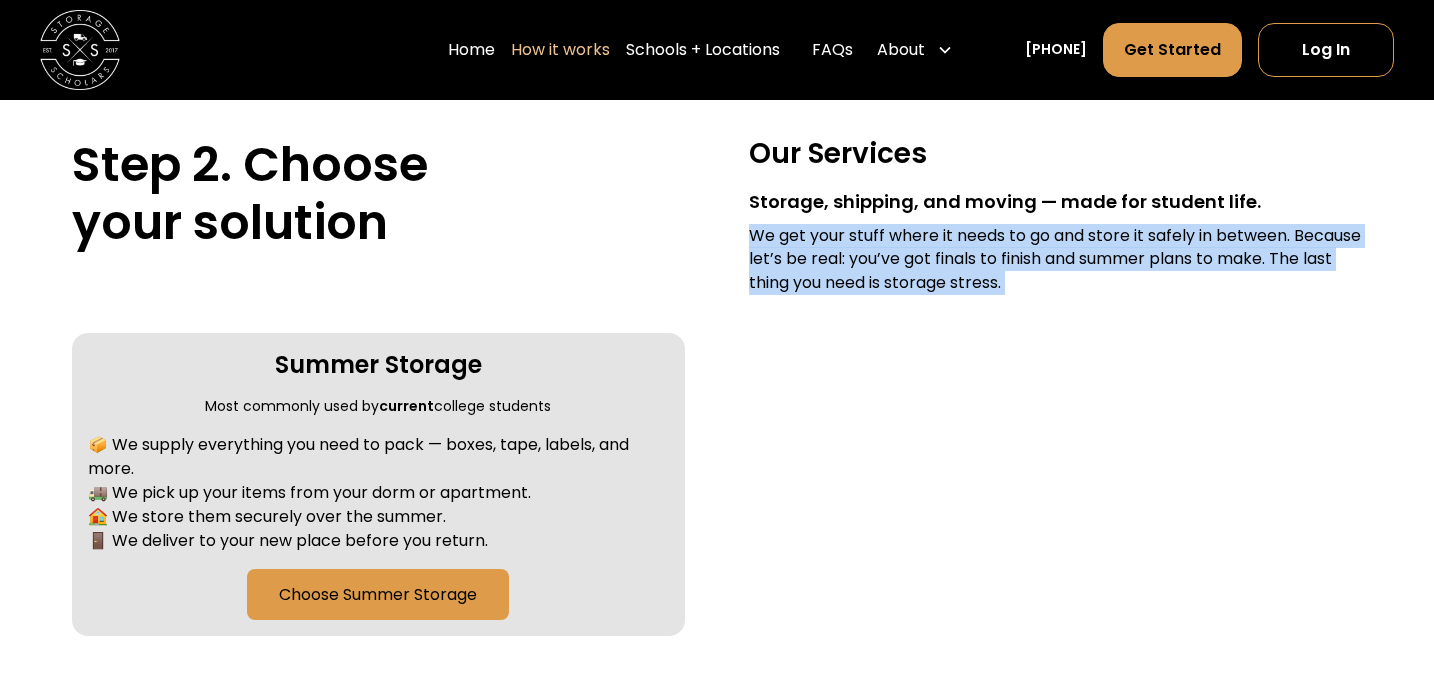 click on "We get your stuff where it needs to go and store it safely in between. Because let’s be real: you’ve got finals to finish and summer plans to make. The last thing you need is storage stress." at bounding box center [1055, 260] 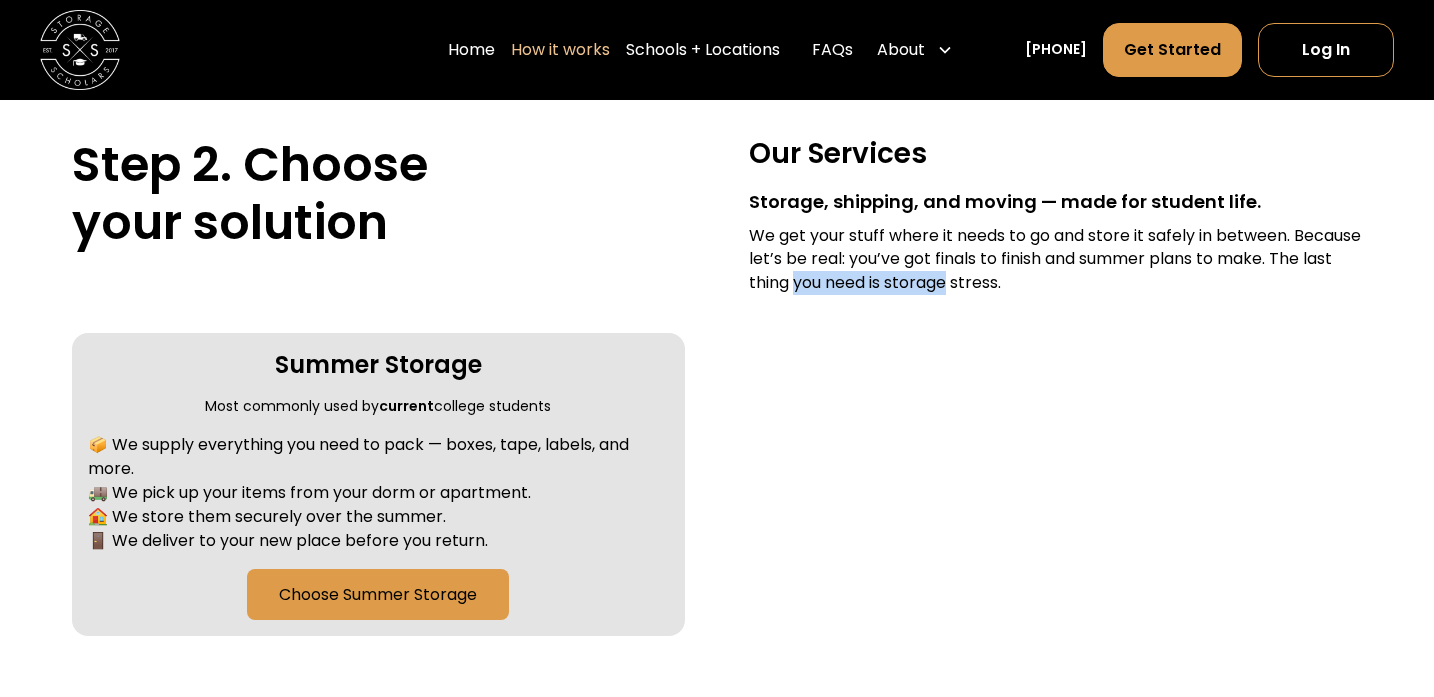 drag, startPoint x: 861, startPoint y: 283, endPoint x: 997, endPoint y: 295, distance: 136.52838 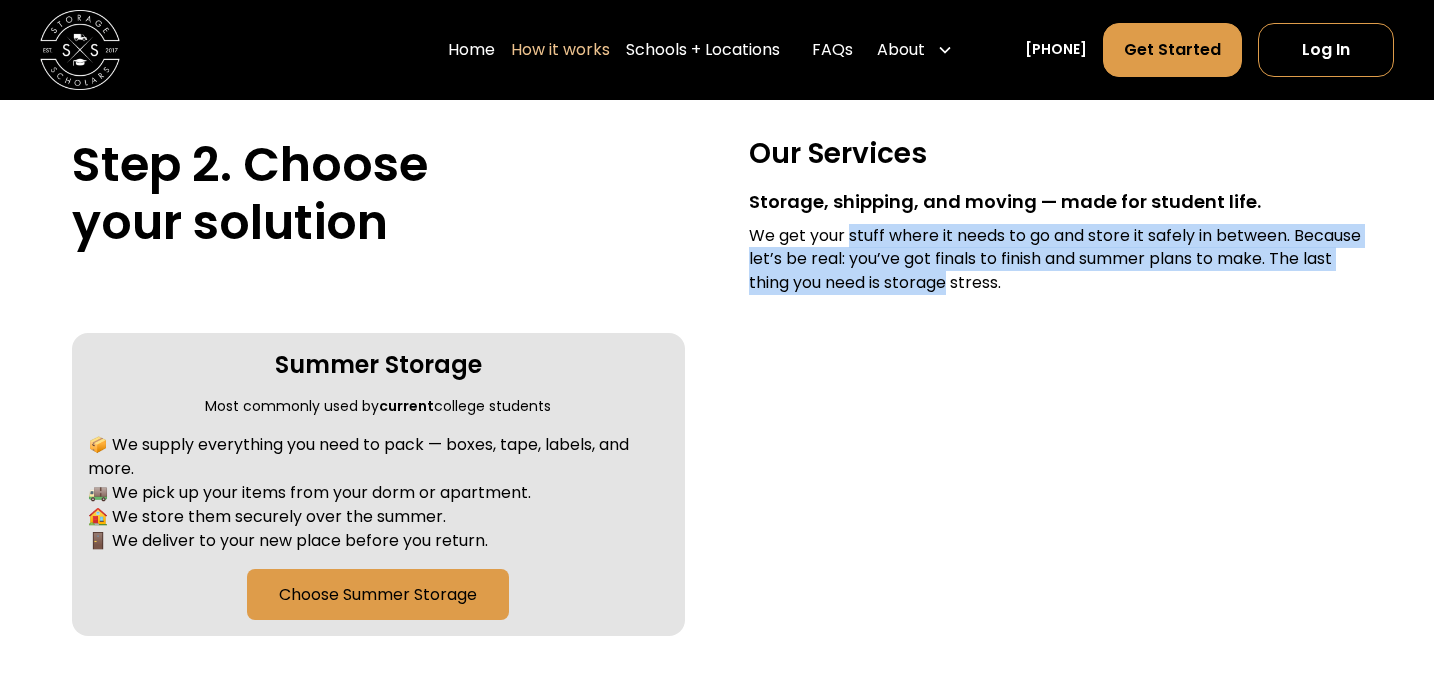 drag, startPoint x: 997, startPoint y: 295, endPoint x: 862, endPoint y: 240, distance: 145.7738 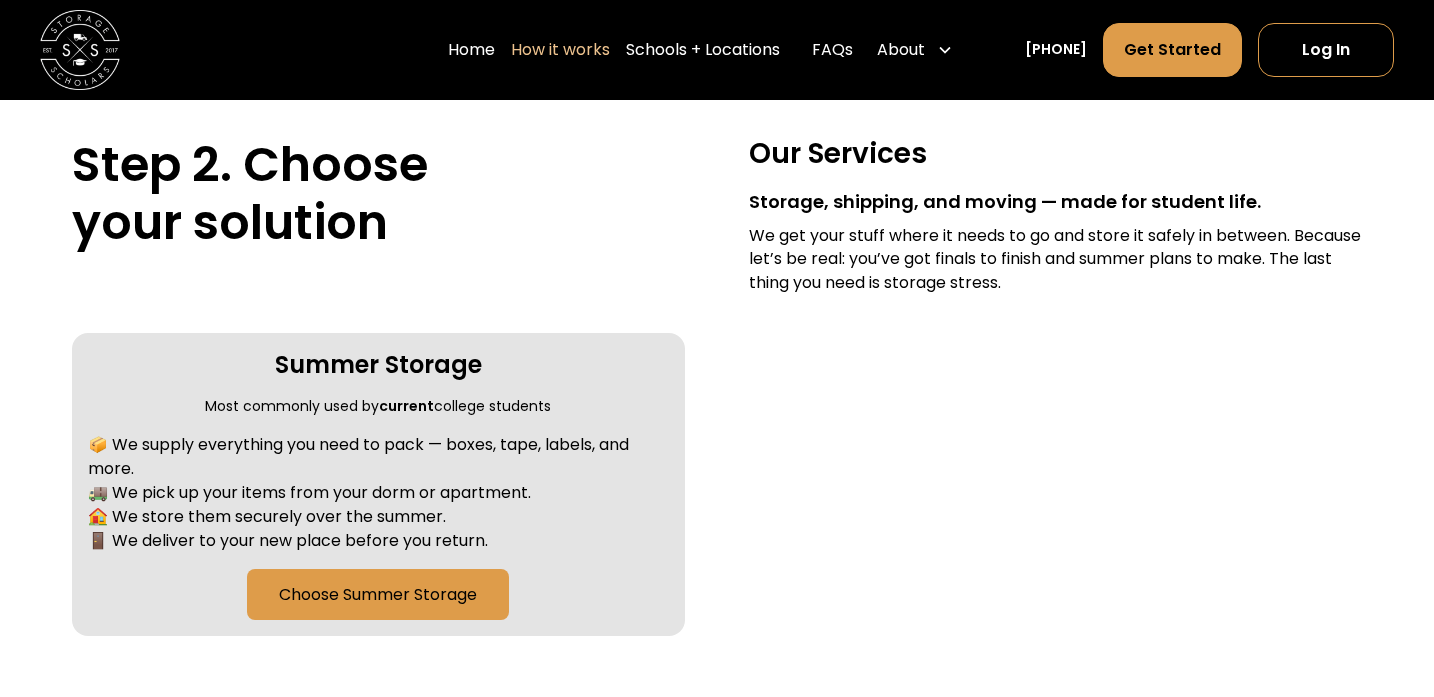 click on "📦 We supply everything you need to pack — boxes, tape, labels, and more. 🚚 We pick up your items from your dorm or apartment. 🏠 We store them securely over the summer. 🚪 We deliver to your new place before you return." at bounding box center [378, 493] 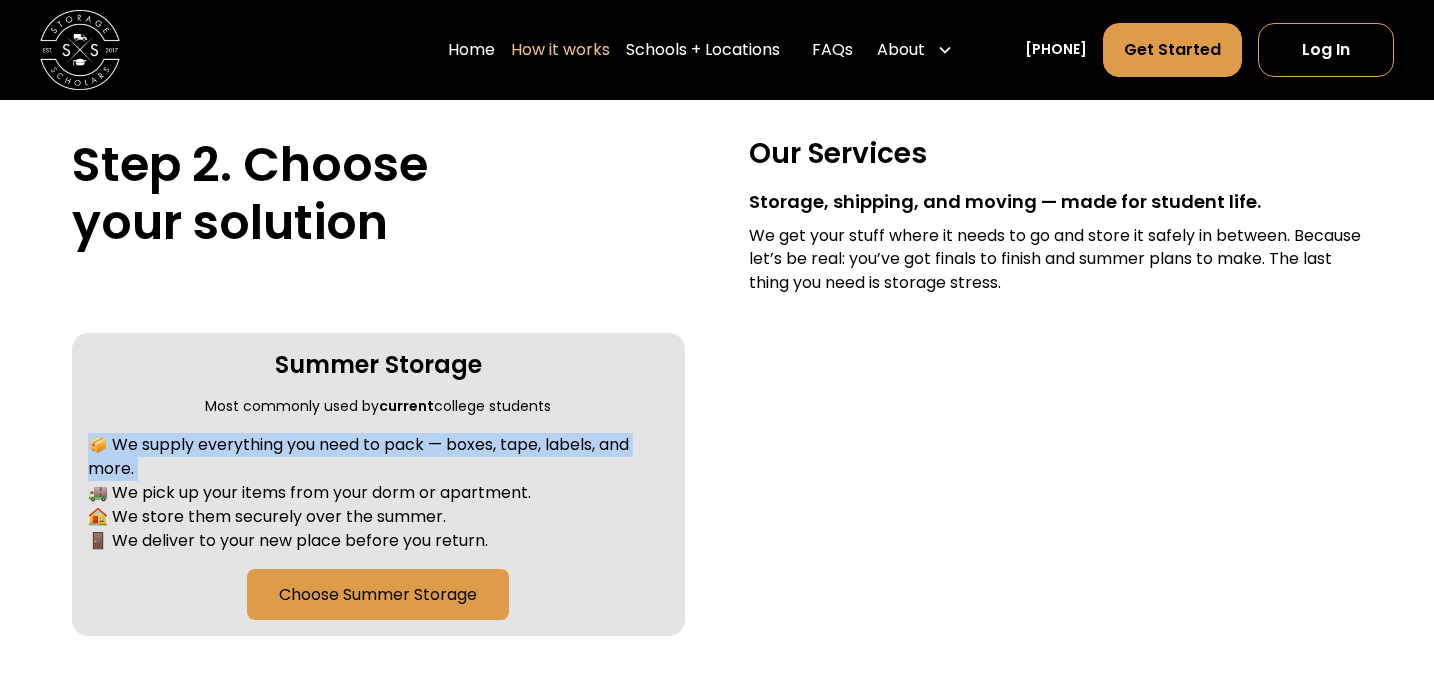 click on "📦 We supply everything you need to pack — boxes, tape, labels, and more. 🚚 We pick up your items from your dorm or apartment. 🏠 We store them securely over the summer. 🚪 We deliver to your new place before you return." at bounding box center (378, 493) 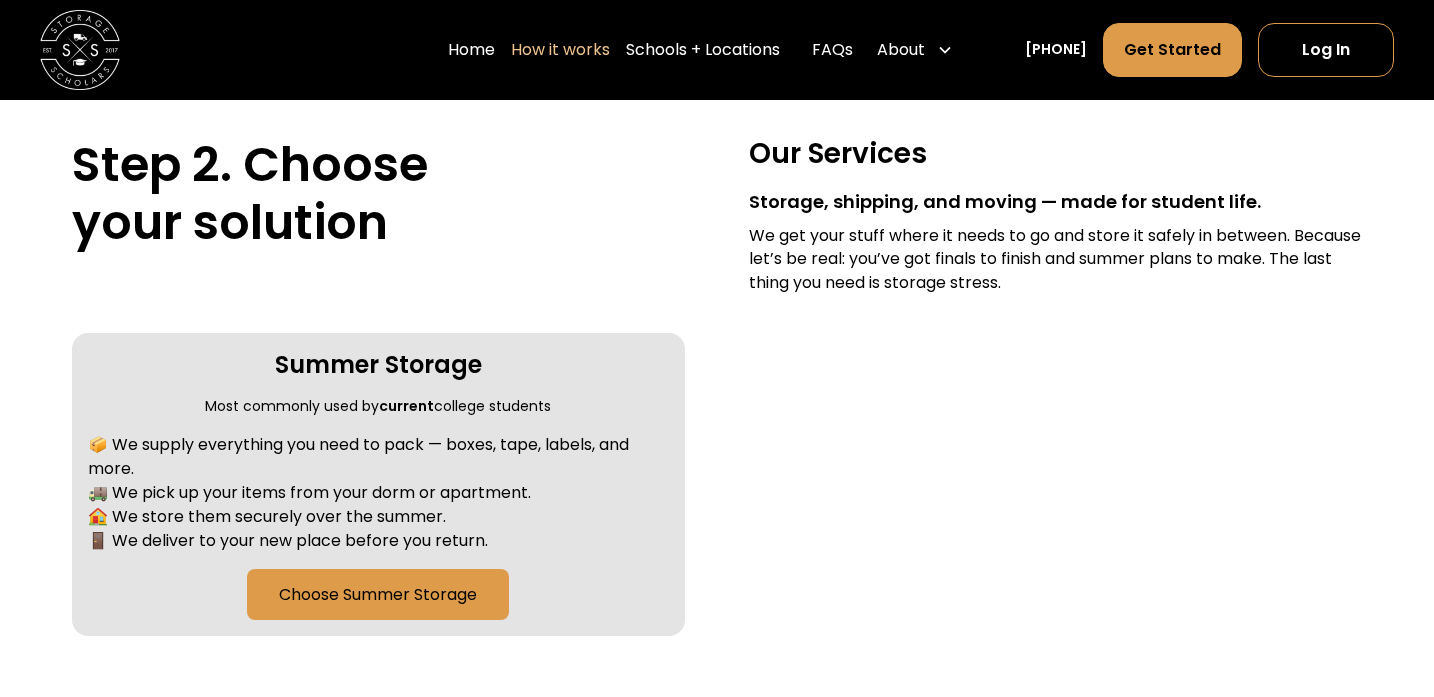 click on "📦 We supply everything you need to pack — boxes, tape, labels, and more. 🚚 We pick up your items from your dorm or apartment. 🏠 We store them securely over the summer. 🚪 We deliver to your new place before you return." at bounding box center [378, 493] 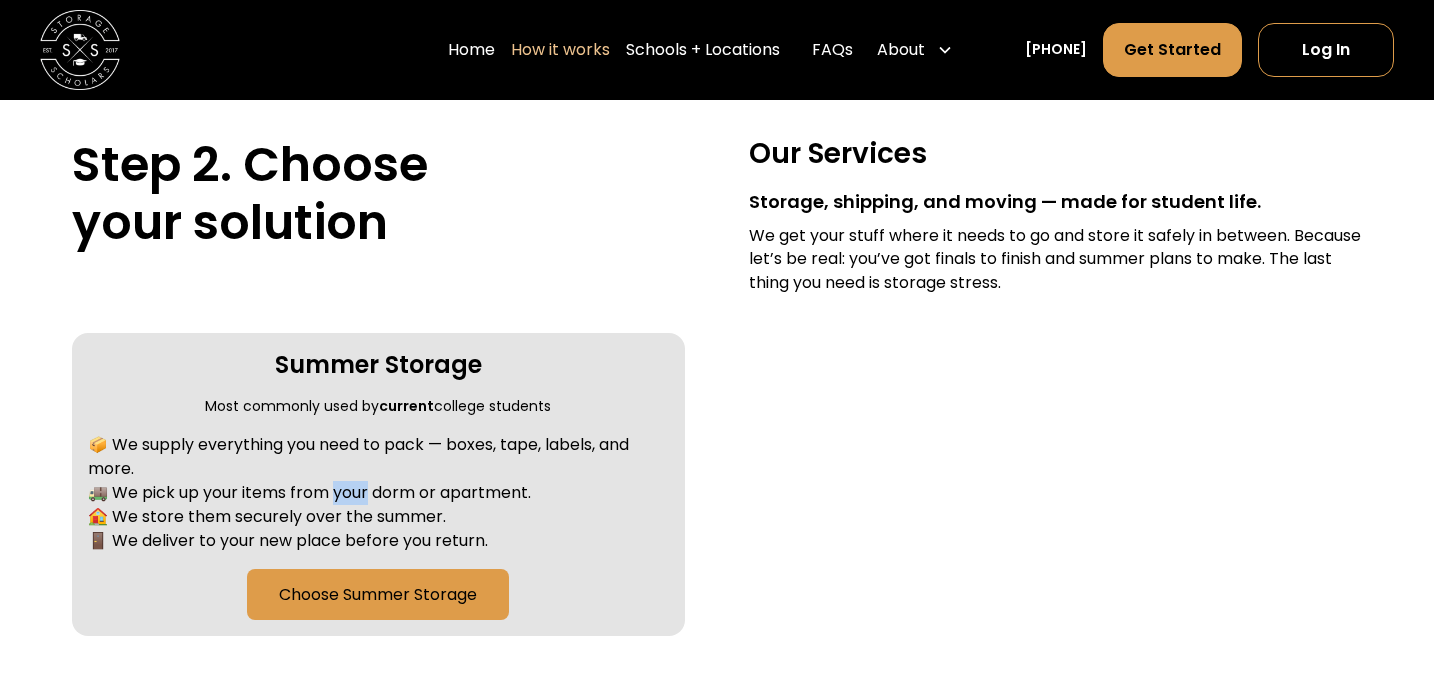 click on "📦 We supply everything you need to pack — boxes, tape, labels, and more. 🚚 We pick up your items from your dorm or apartment. 🏠 We store them securely over the summer. 🚪 We deliver to your new place before you return." at bounding box center (378, 493) 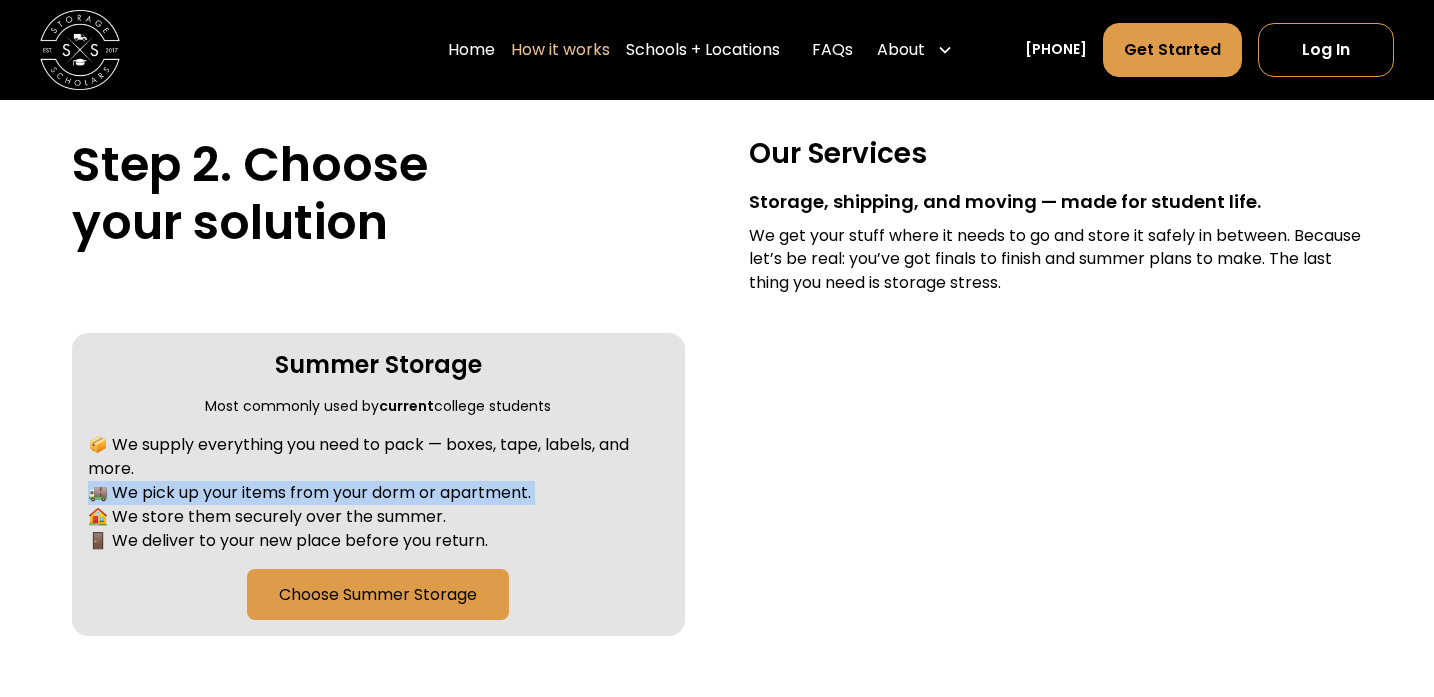 click on "📦 We supply everything you need to pack — boxes, tape, labels, and more. 🚚 We pick up your items from your dorm or apartment. 🏠 We store them securely over the summer. 🚪 We deliver to your new place before you return." at bounding box center [378, 493] 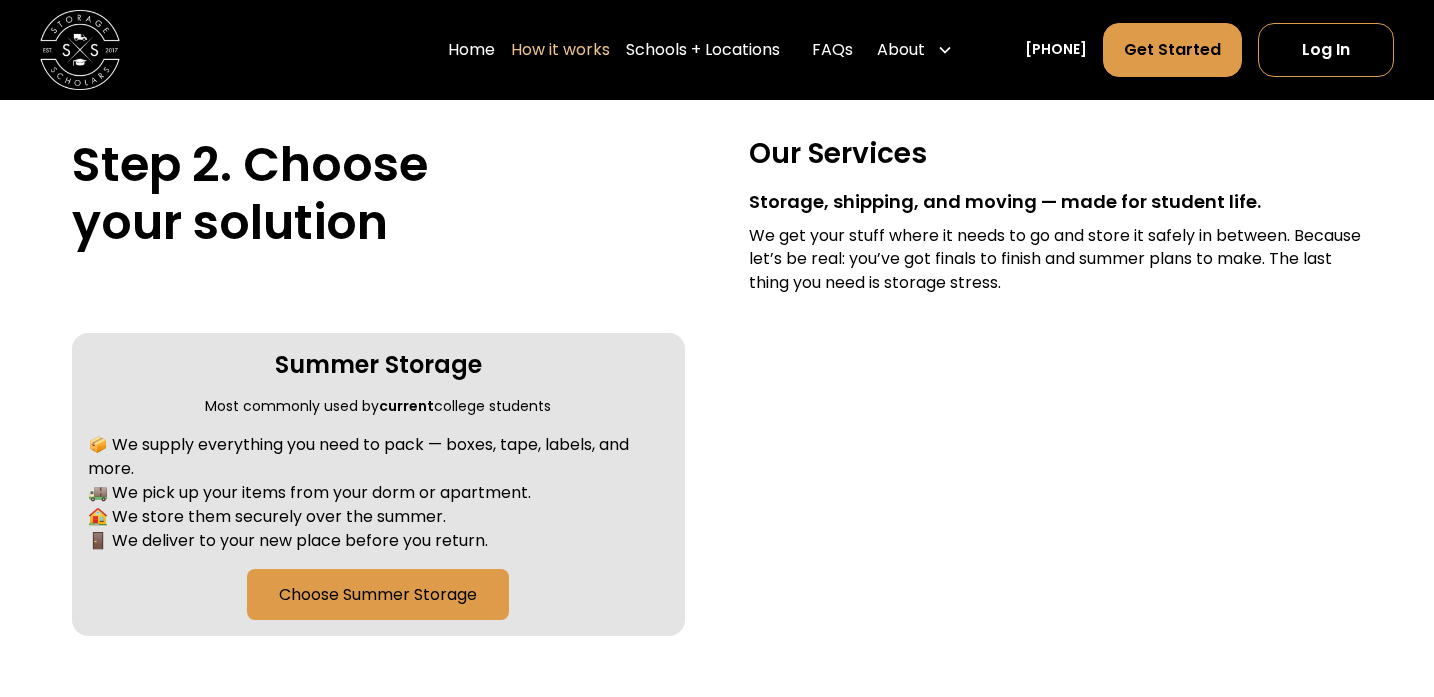 click on "📦 We supply everything you need to pack — boxes, tape, labels, and more. 🚚 We pick up your items from your dorm or apartment. 🏠 We store them securely over the summer. 🚪 We deliver to your new place before you return." at bounding box center [378, 493] 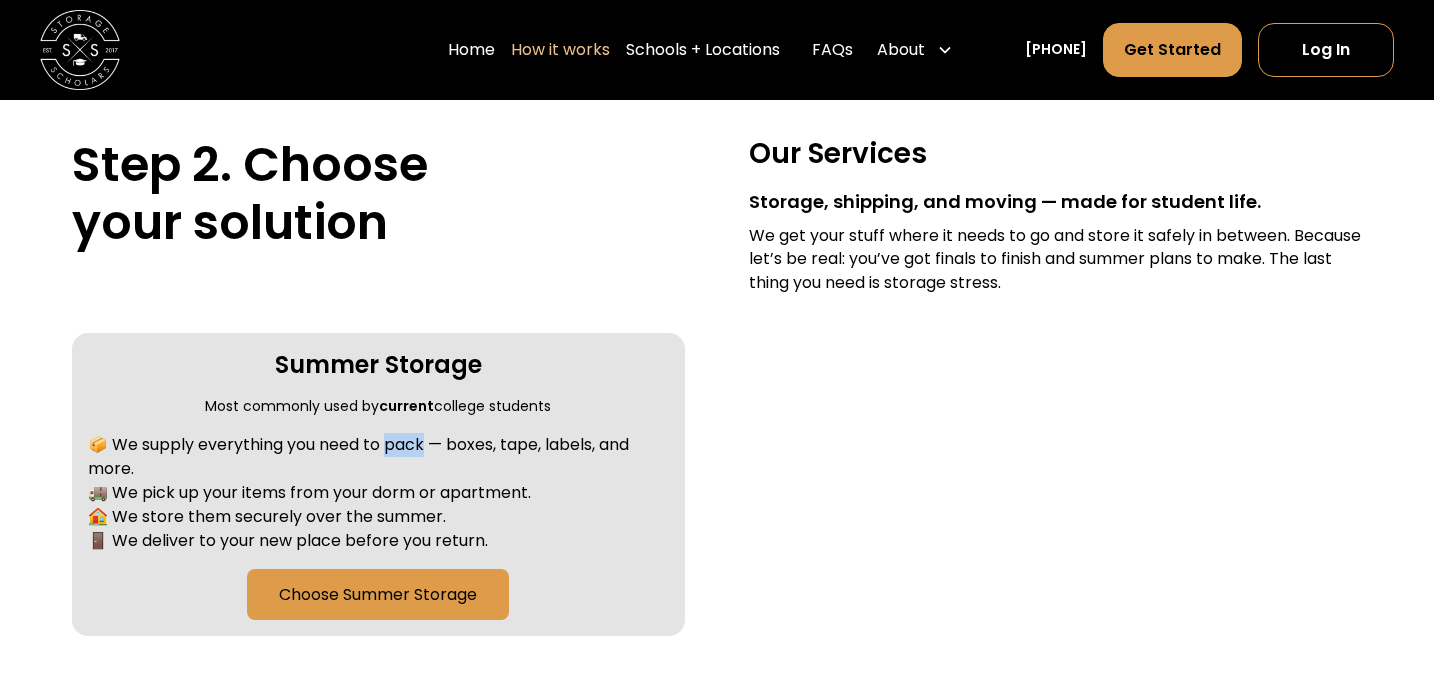 click on "📦 We supply everything you need to pack — boxes, tape, labels, and more. 🚚 We pick up your items from your dorm or apartment. 🏠 We store them securely over the summer. 🚪 We deliver to your new place before you return." at bounding box center [378, 493] 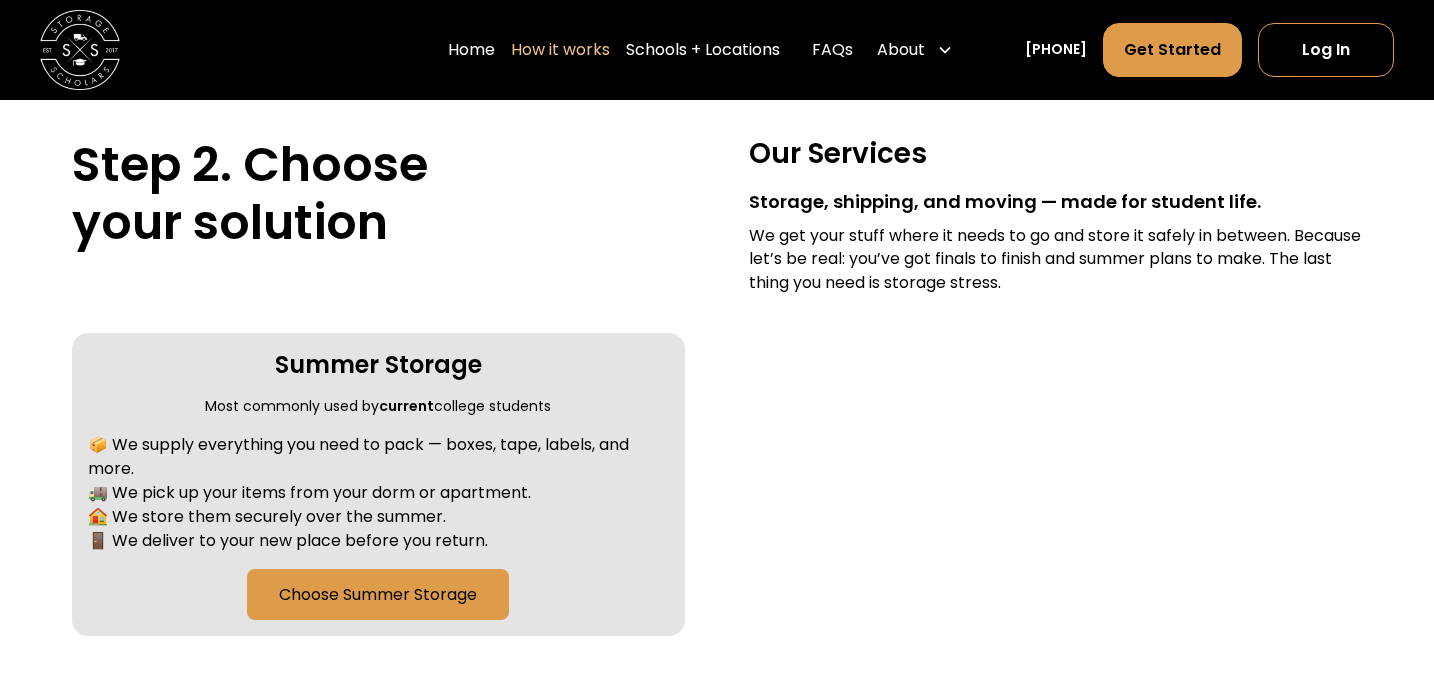 click on "📦 We supply everything you need to pack — boxes, tape, labels, and more. 🚚 We pick up your items from your dorm or apartment. 🏠 We store them securely over the summer. 🚪 We deliver to your new place before you return." at bounding box center (378, 493) 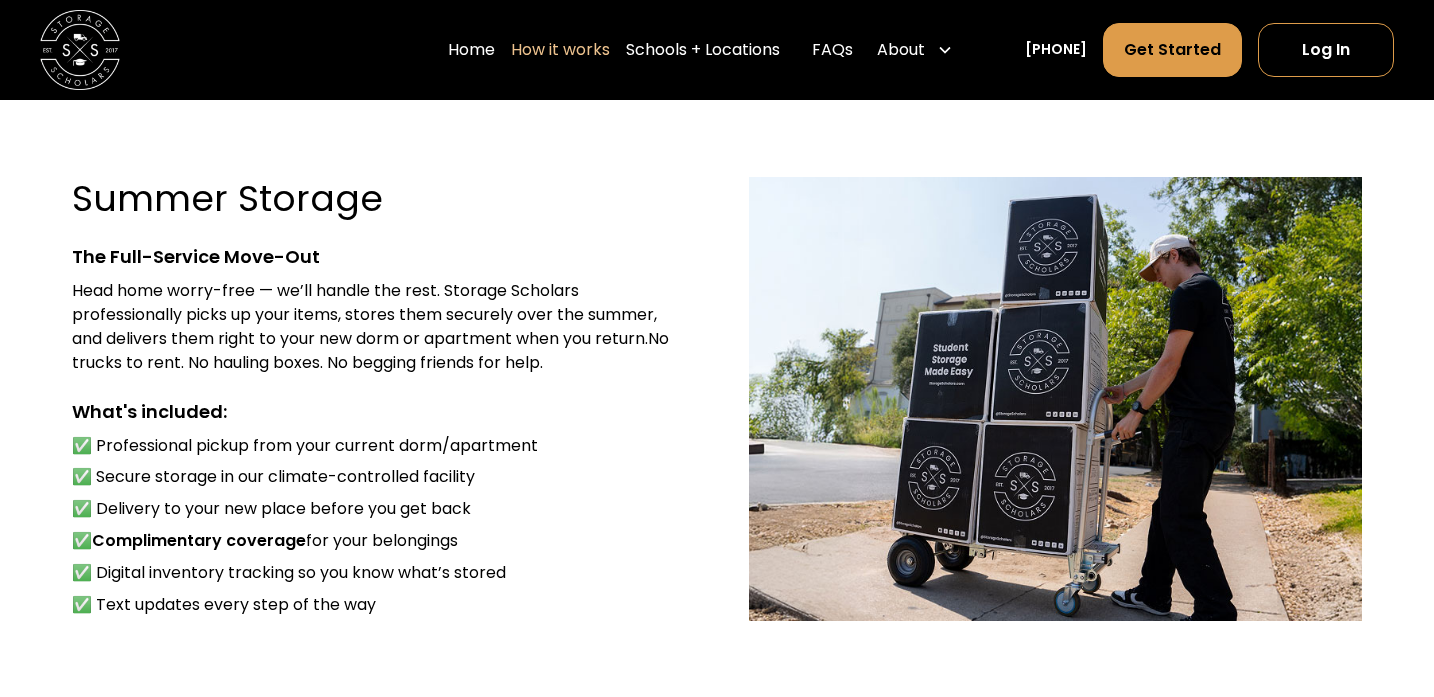 scroll, scrollTop: 1358, scrollLeft: 0, axis: vertical 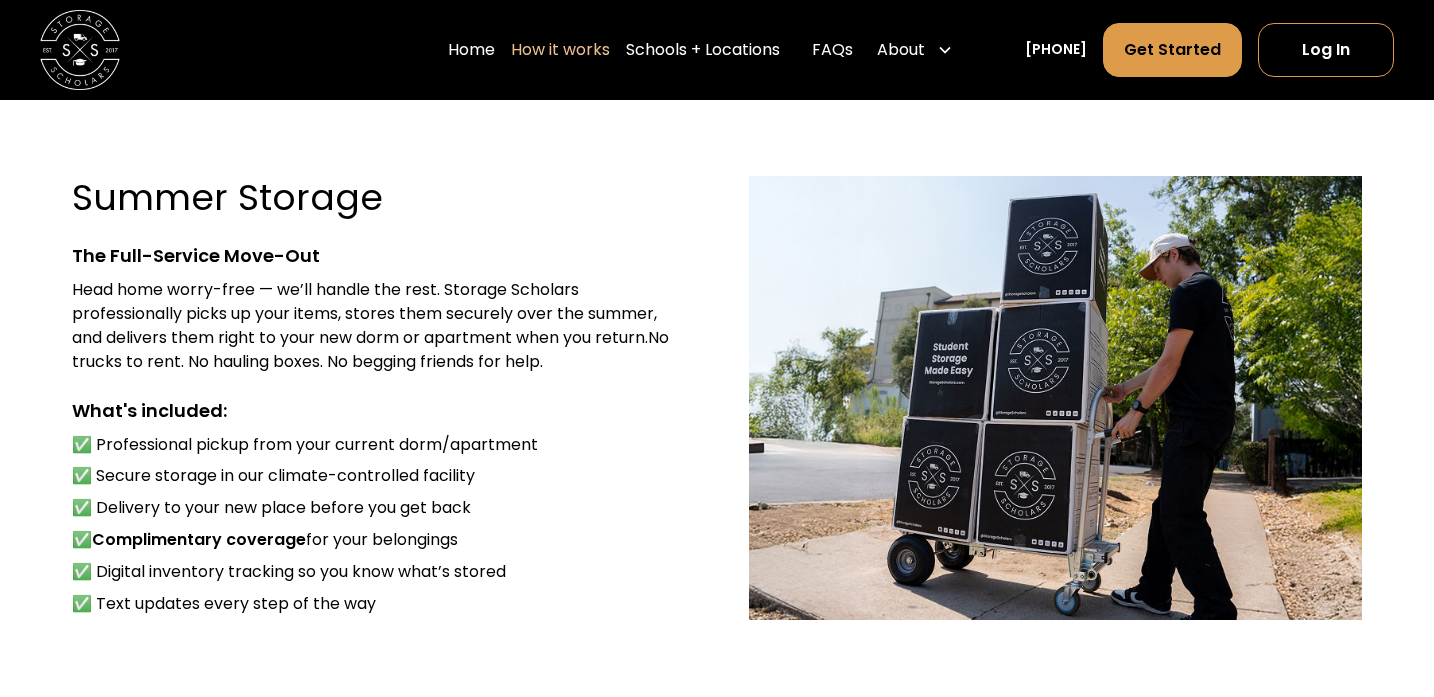 click on "Head home worry-free — we’ll handle the rest. Storage Scholars professionally picks up your items, stores them securely over the summer, and delivers them right to your new dorm or apartment when you return.No trucks to rent. No hauling boxes. No begging friends for help." at bounding box center [378, 326] 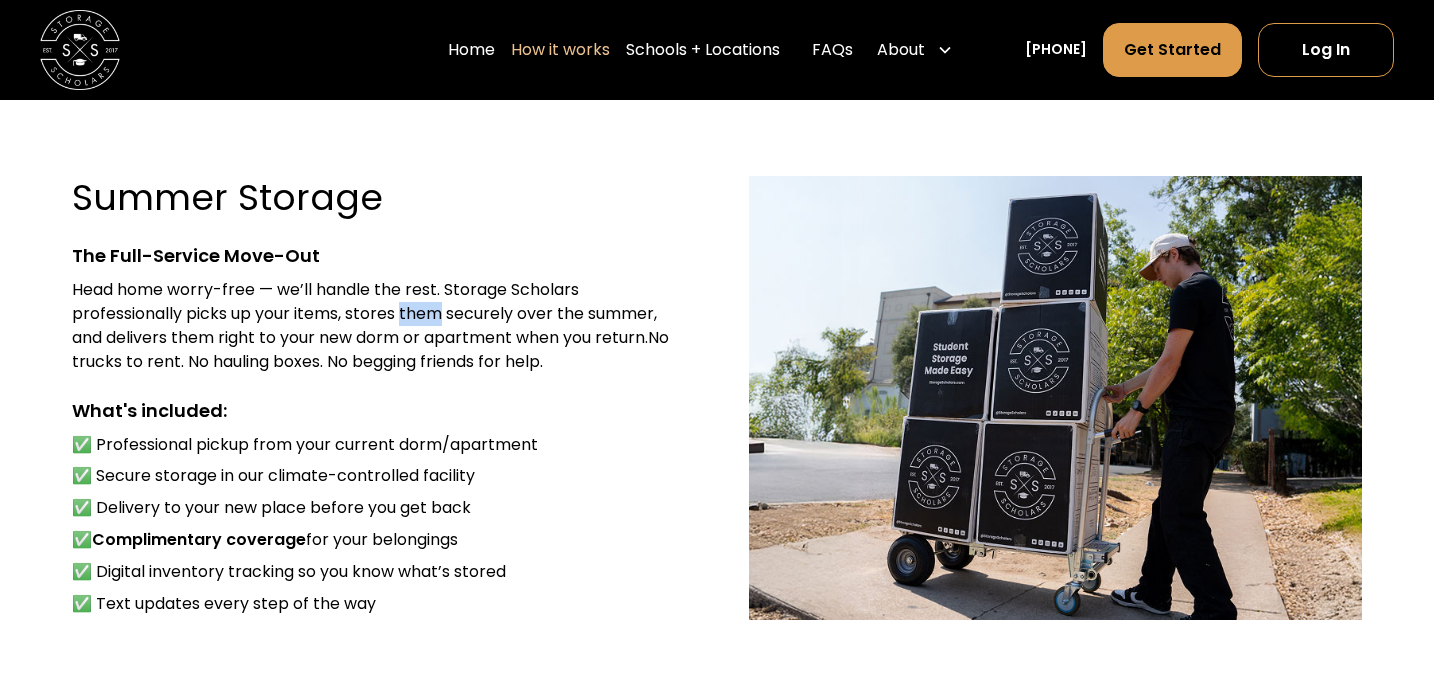 click on "Head home worry-free — we’ll handle the rest. Storage Scholars professionally picks up your items, stores them securely over the summer, and delivers them right to your new dorm or apartment when you return.No trucks to rent. No hauling boxes. No begging friends for help." at bounding box center (378, 326) 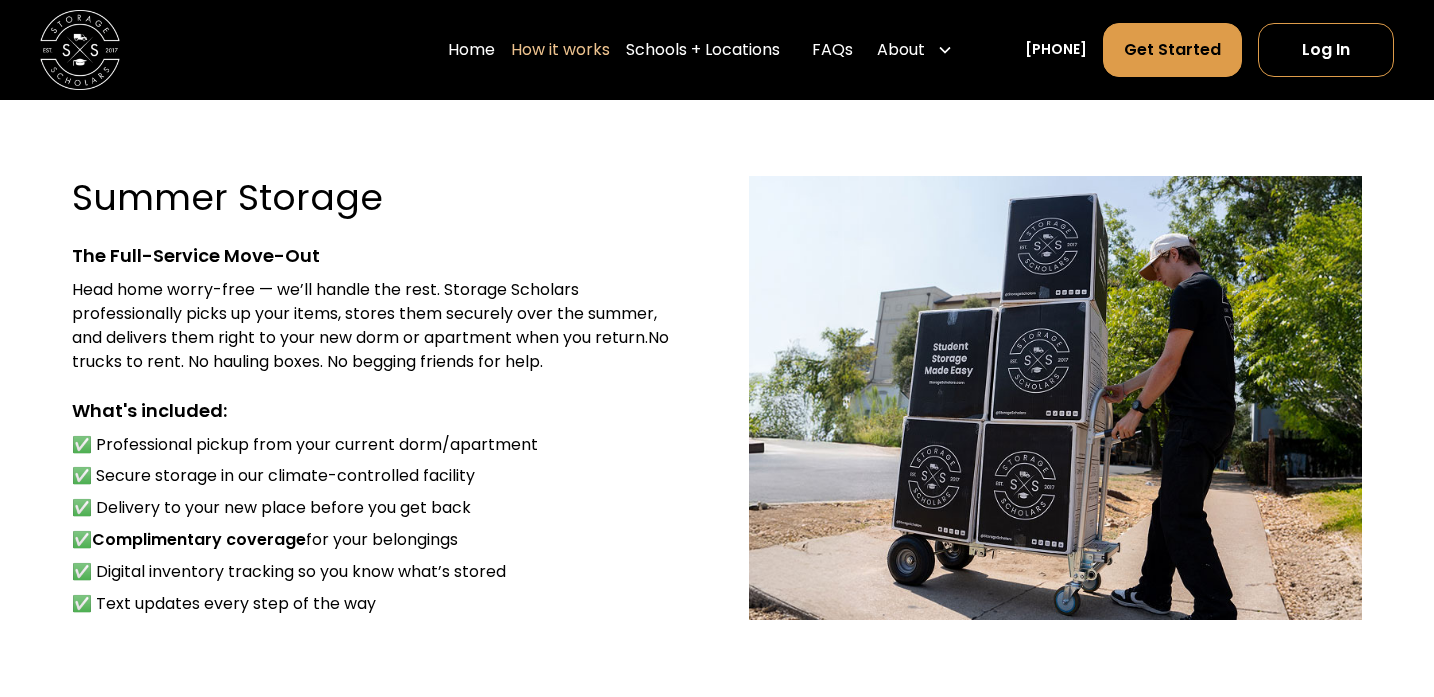click on "Head home worry-free — we’ll handle the rest. Storage Scholars professionally picks up your items, stores them securely over the summer, and delivers them right to your new dorm or apartment when you return.No trucks to rent. No hauling boxes. No begging friends for help." at bounding box center [378, 326] 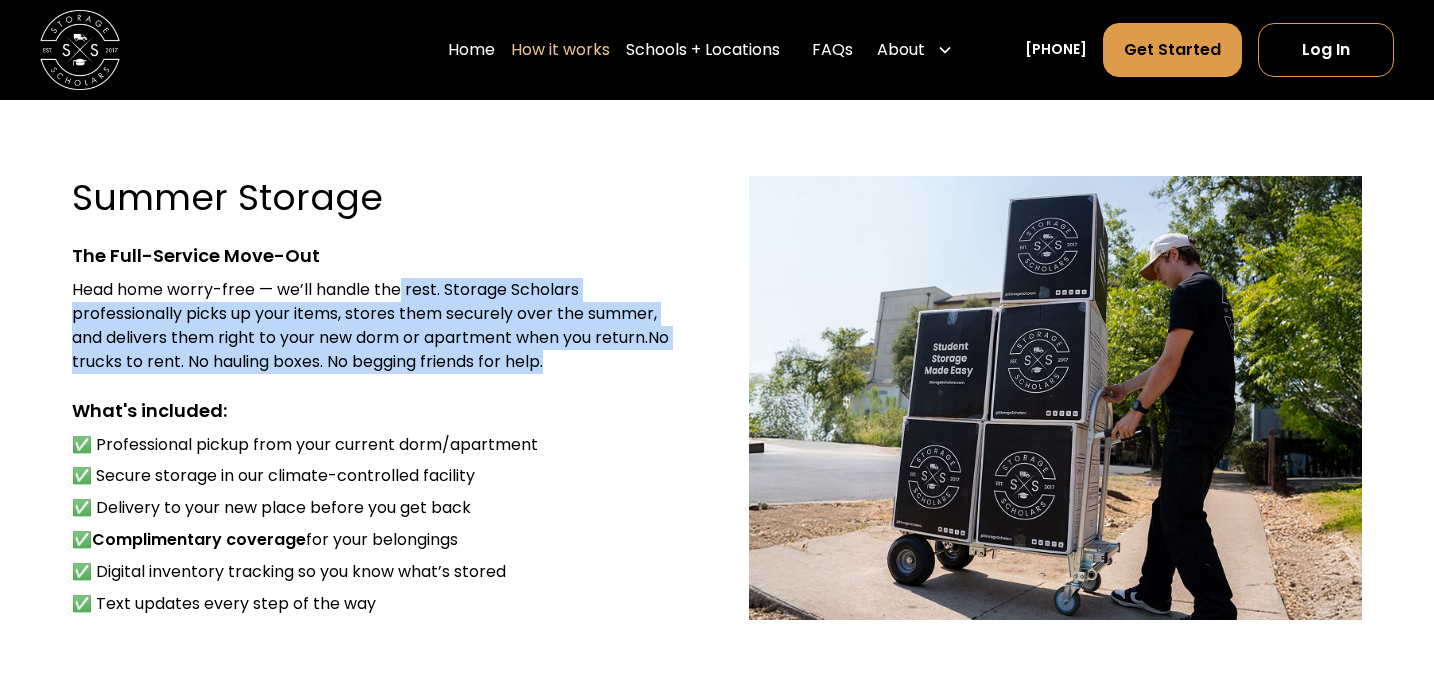 drag, startPoint x: 401, startPoint y: 291, endPoint x: 549, endPoint y: 371, distance: 168.23793 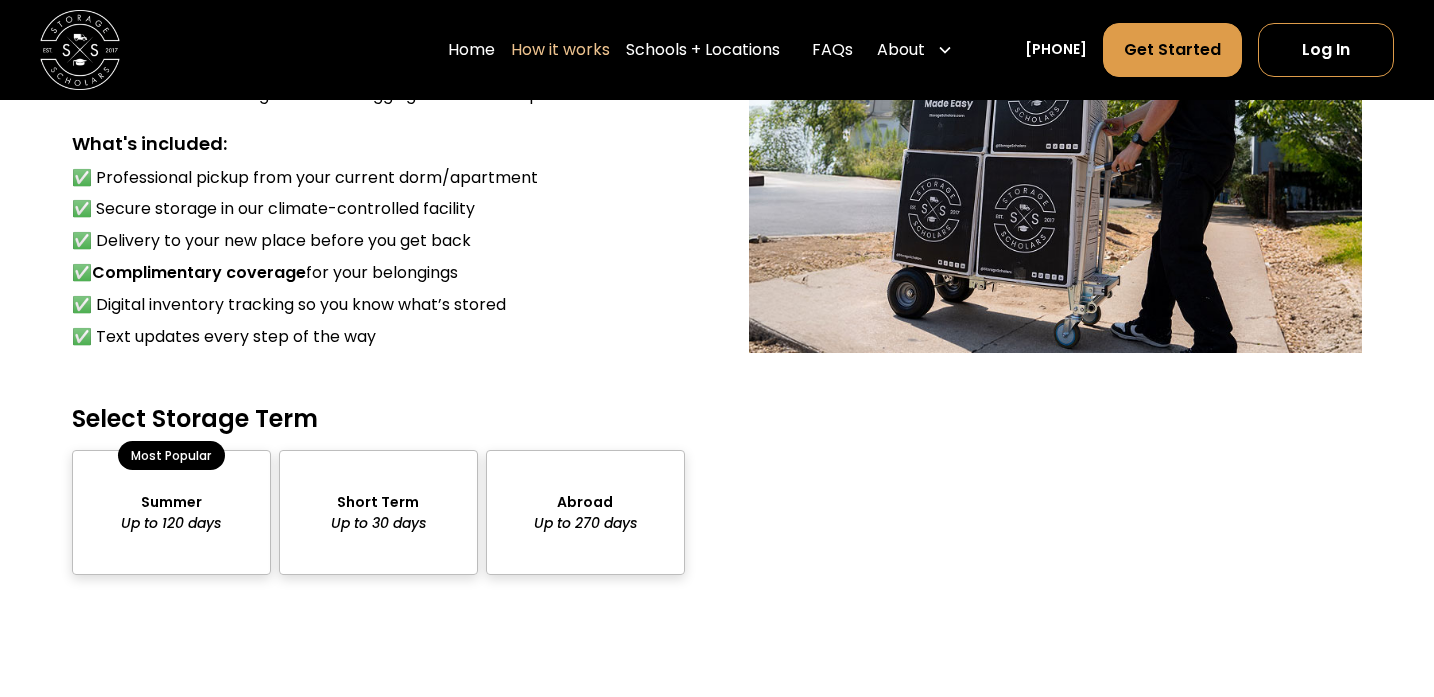 scroll, scrollTop: 1649, scrollLeft: 0, axis: vertical 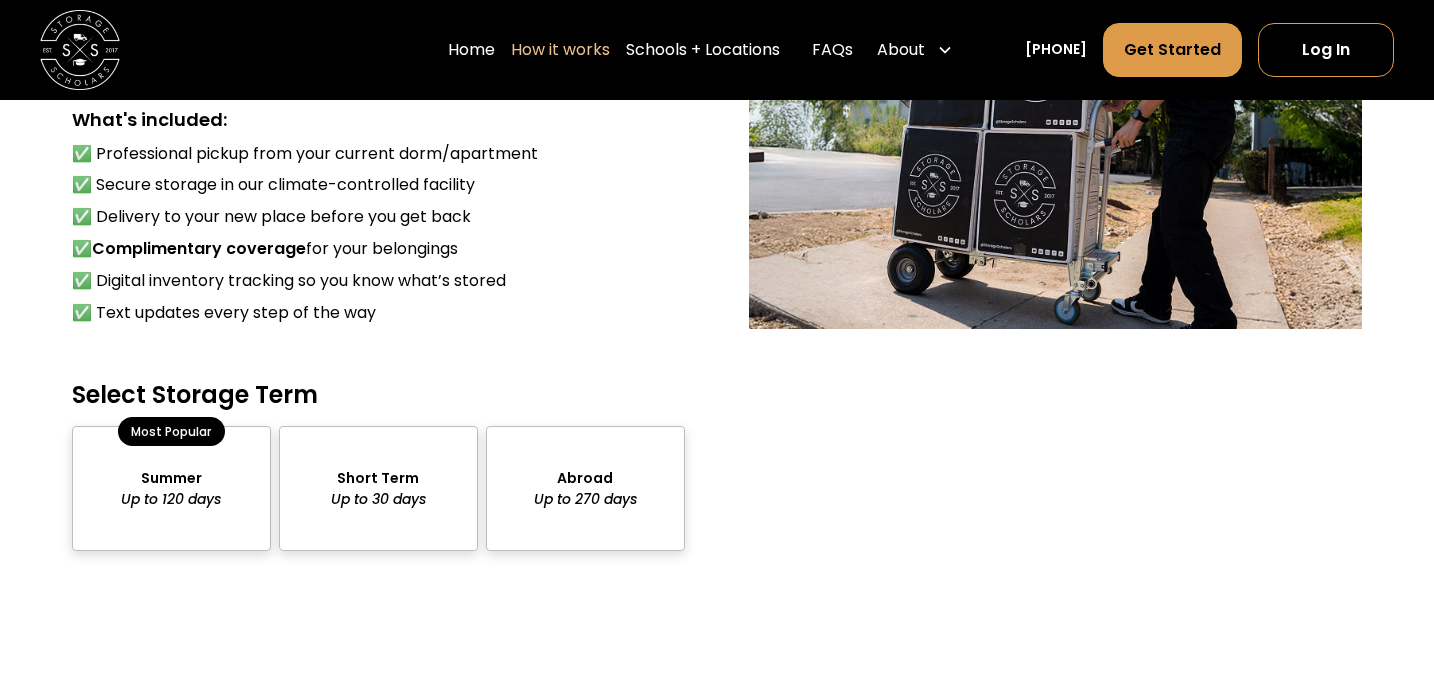 click at bounding box center (585, 488) 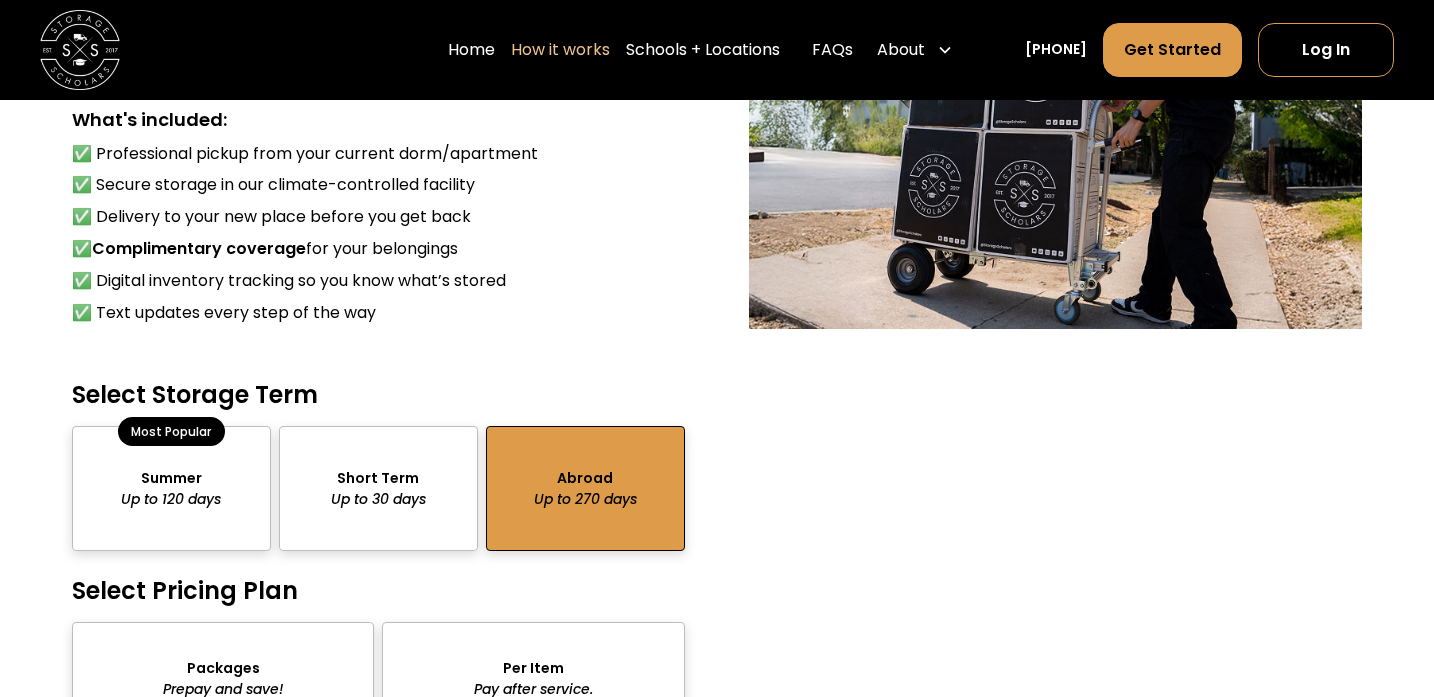 click at bounding box center (378, 488) 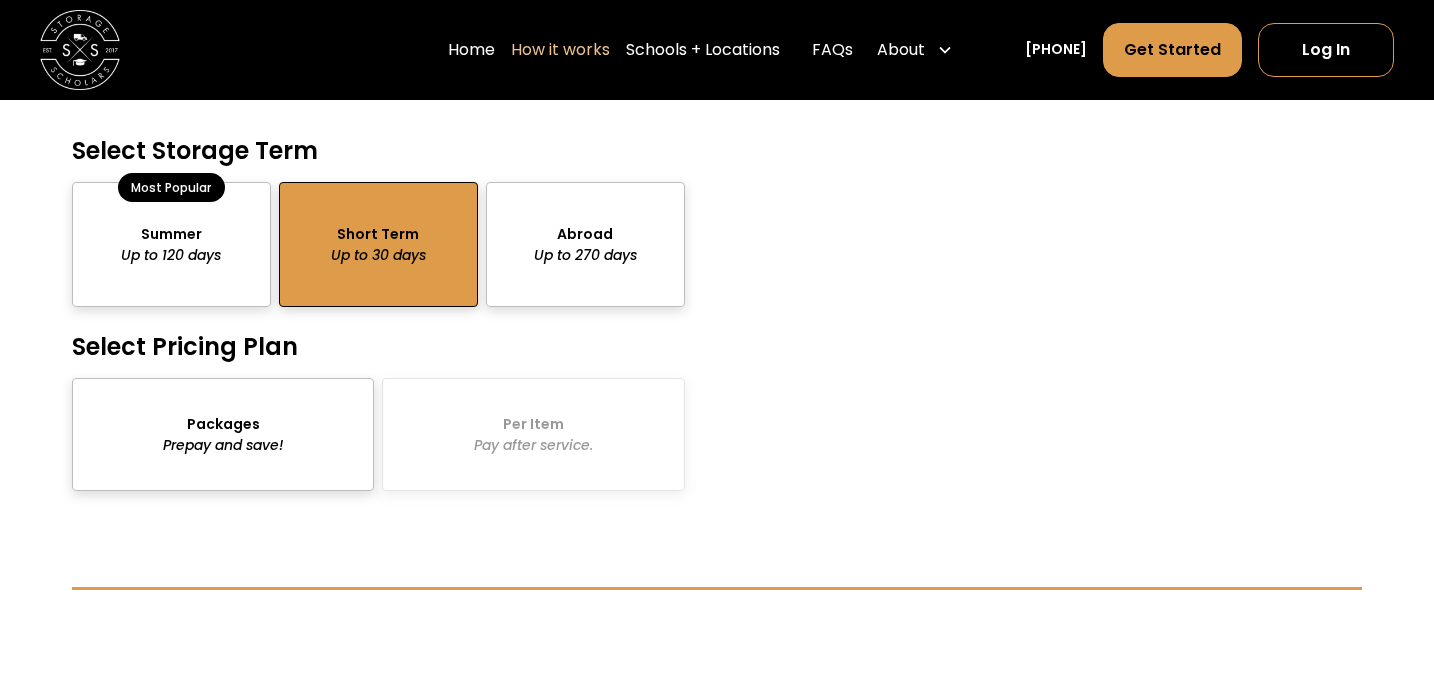 scroll, scrollTop: 1894, scrollLeft: 0, axis: vertical 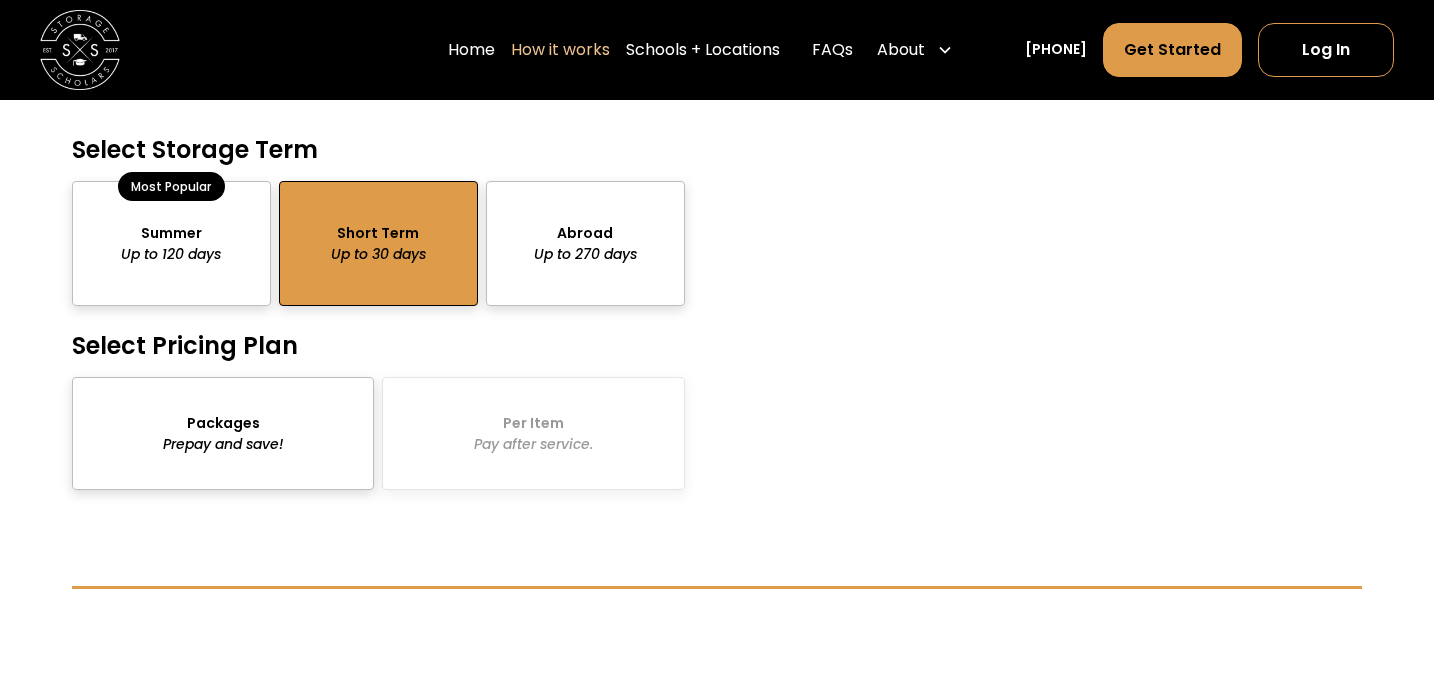 click at bounding box center (223, 433) 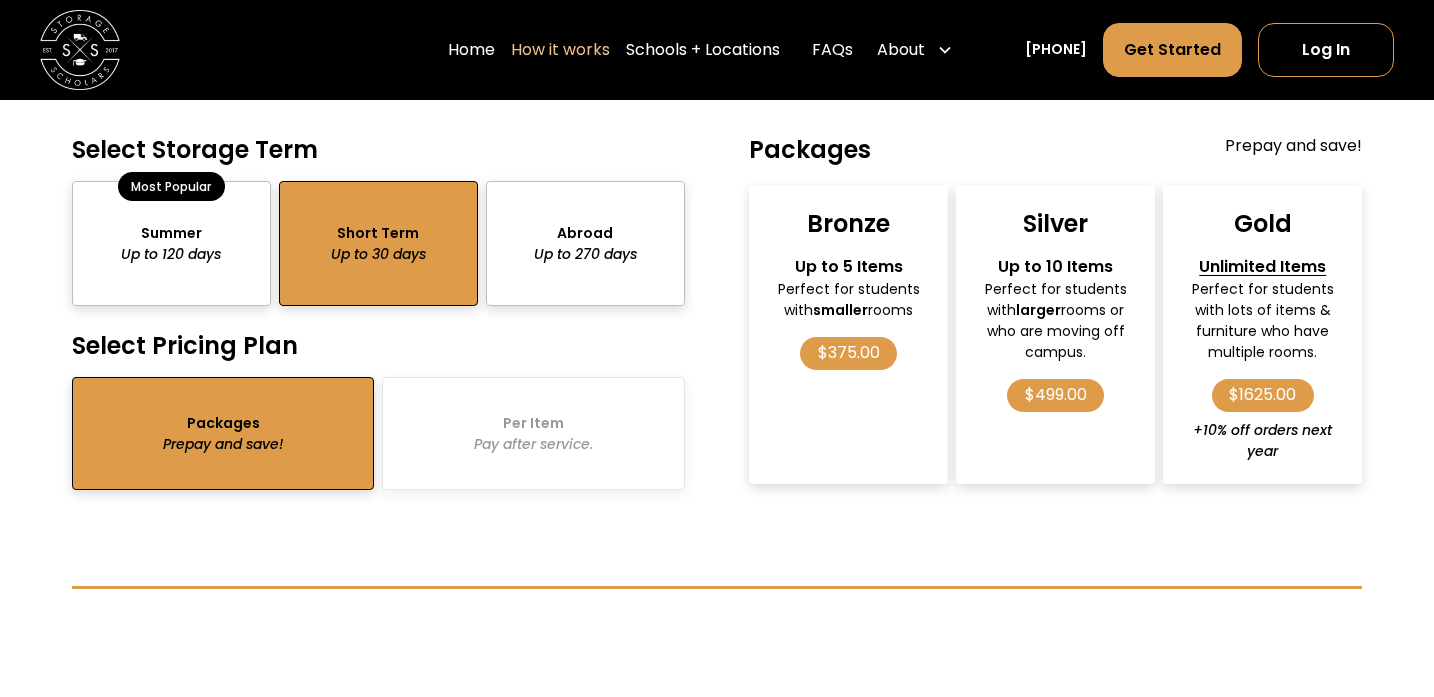 click on "$375.00" at bounding box center (848, 354) 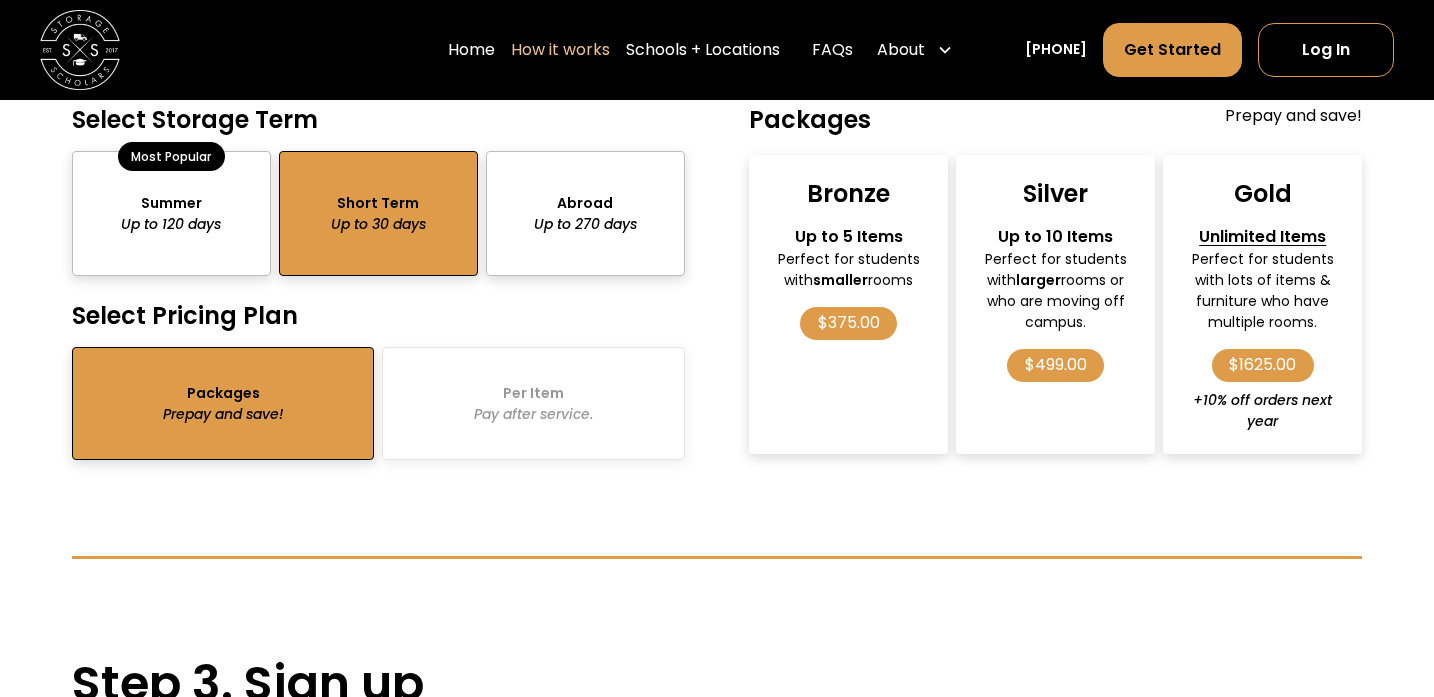 click on "Up to 5 Items" at bounding box center [849, 237] 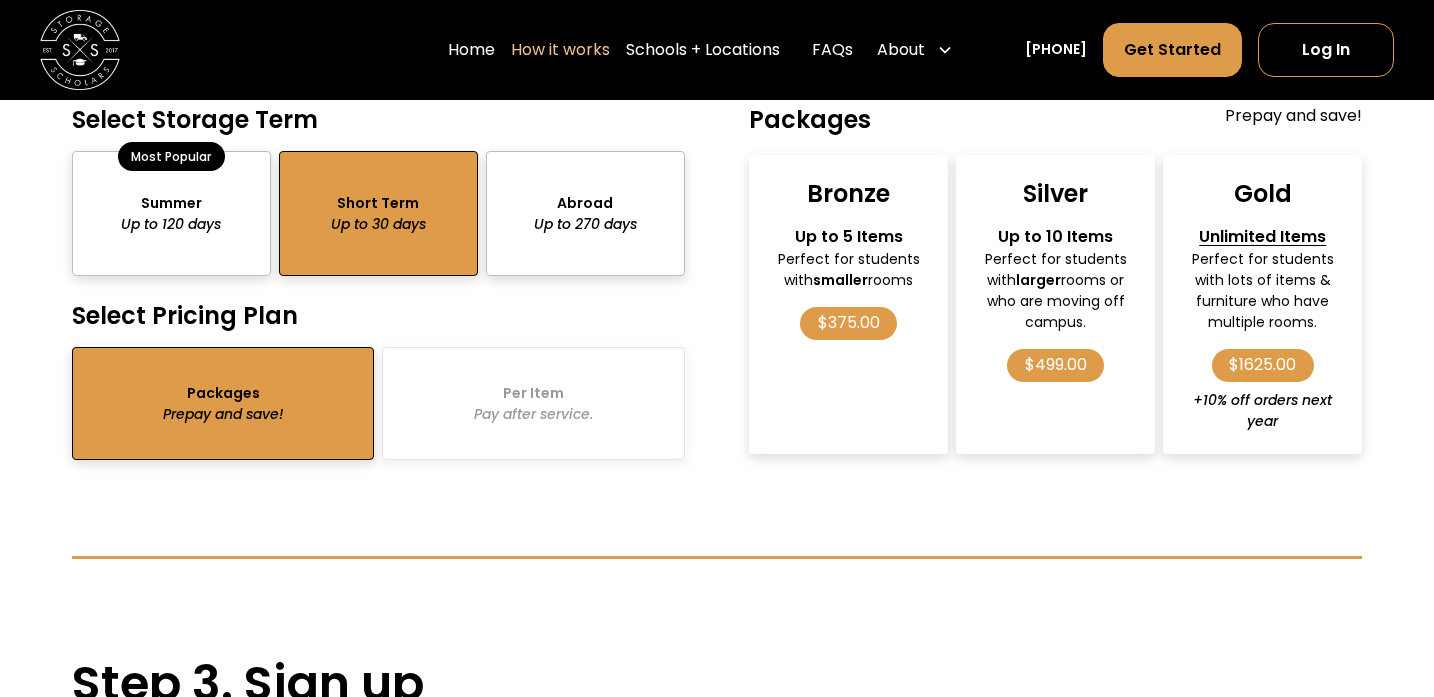click on "$375.00" at bounding box center (848, 324) 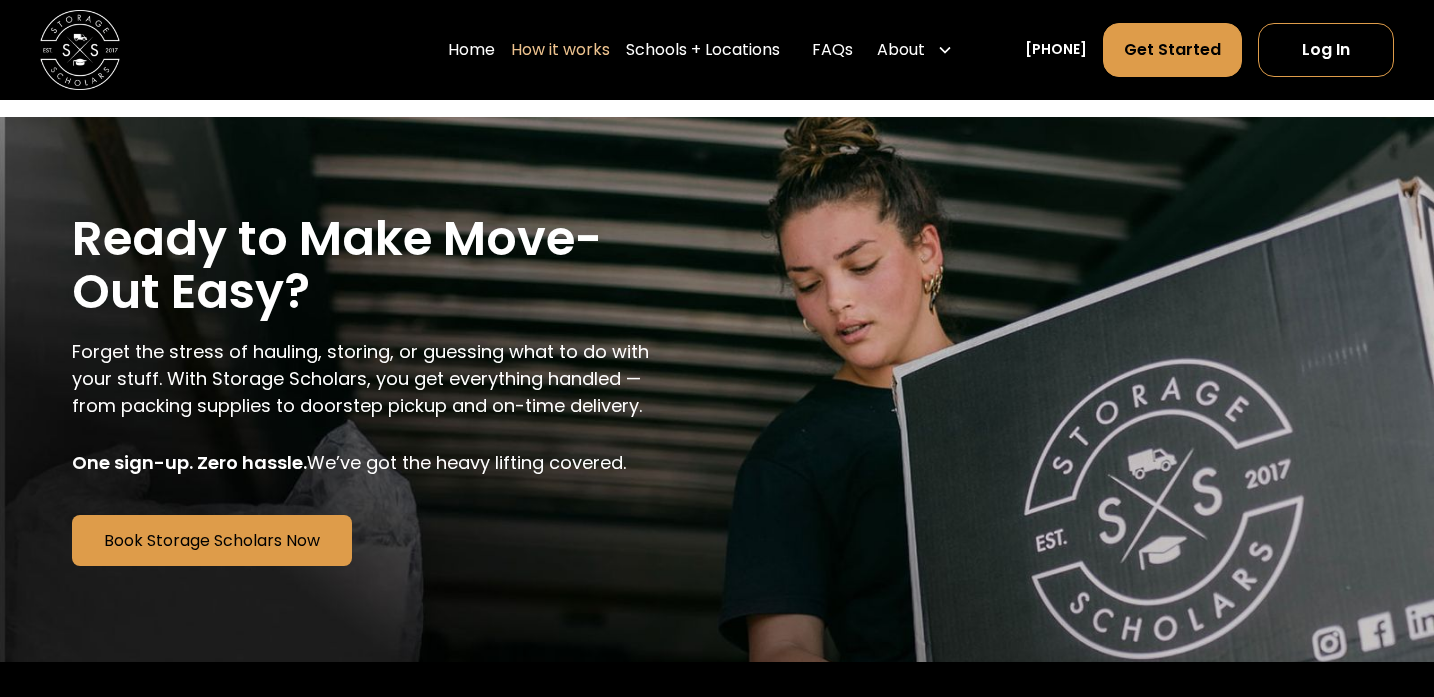 scroll, scrollTop: 3273, scrollLeft: 0, axis: vertical 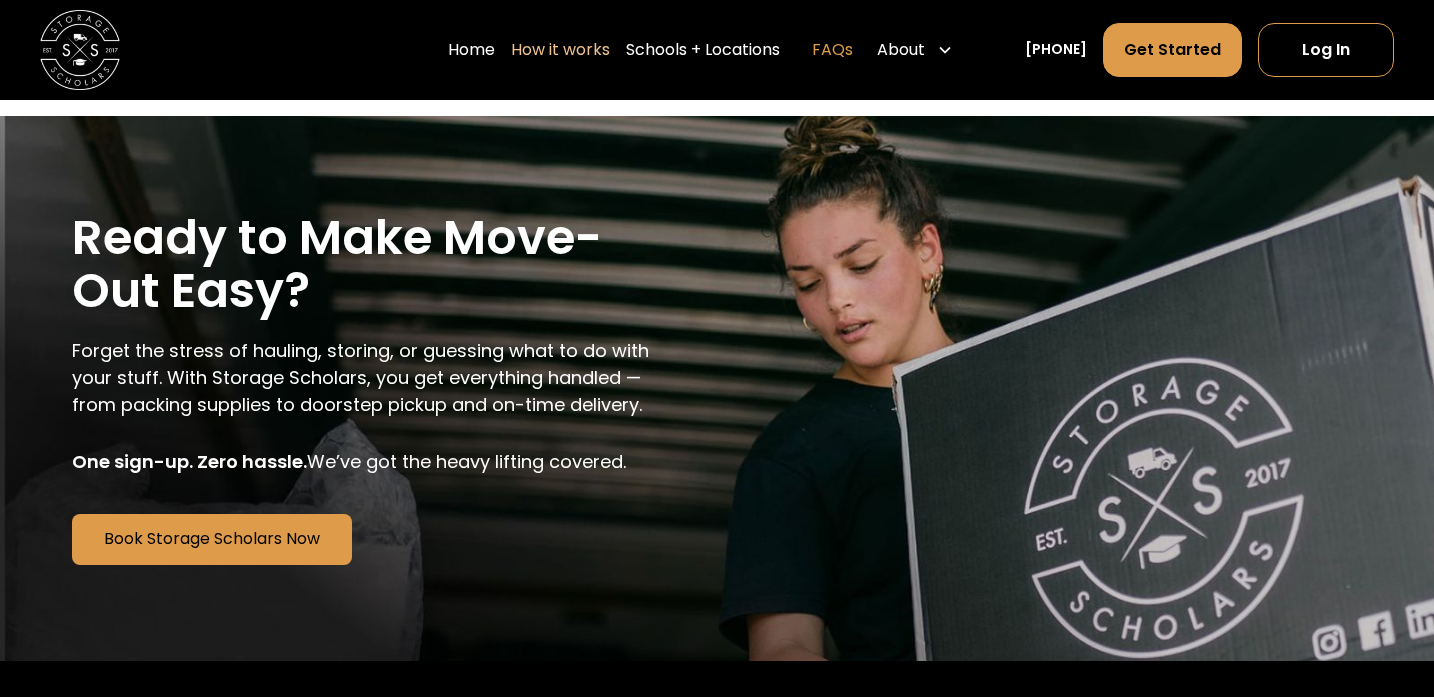 click on "FAQs" at bounding box center [832, 50] 